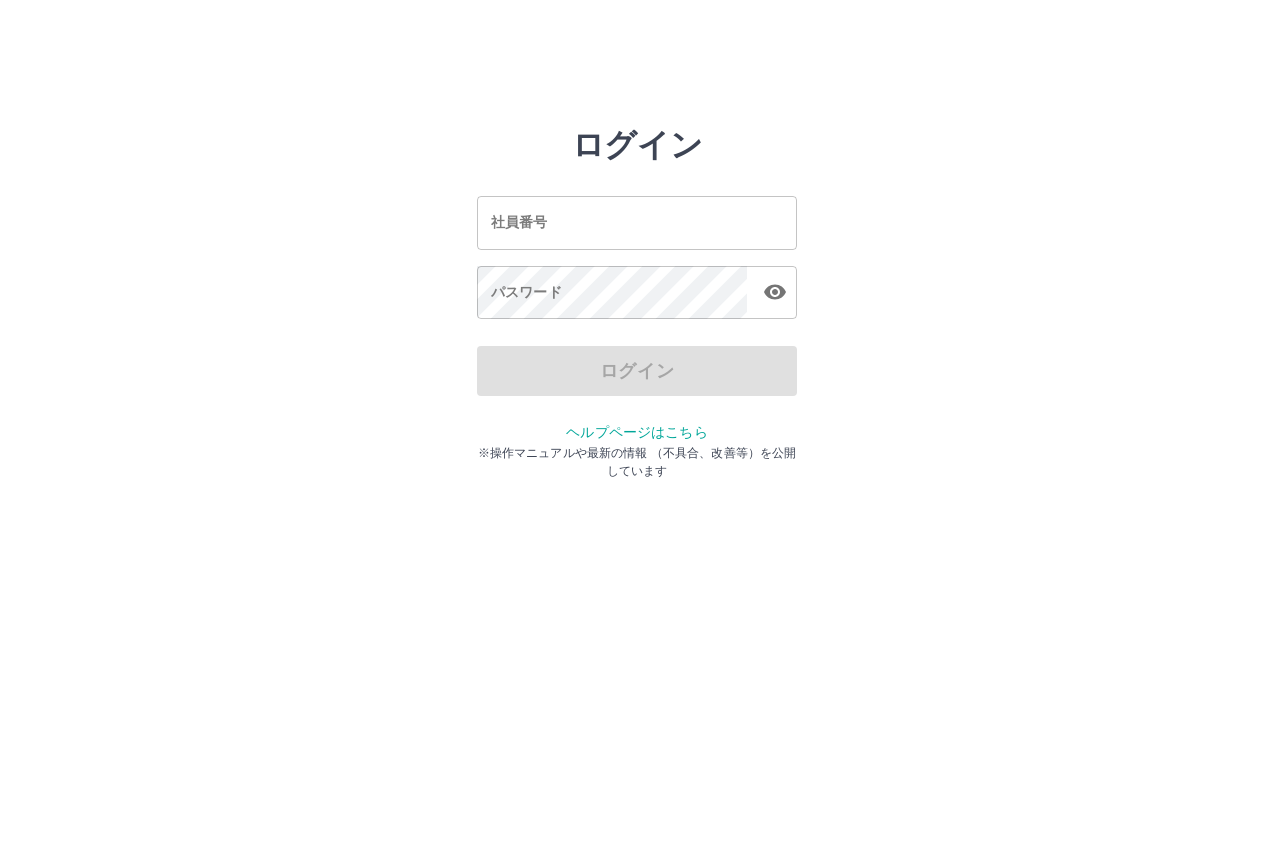 scroll, scrollTop: 0, scrollLeft: 0, axis: both 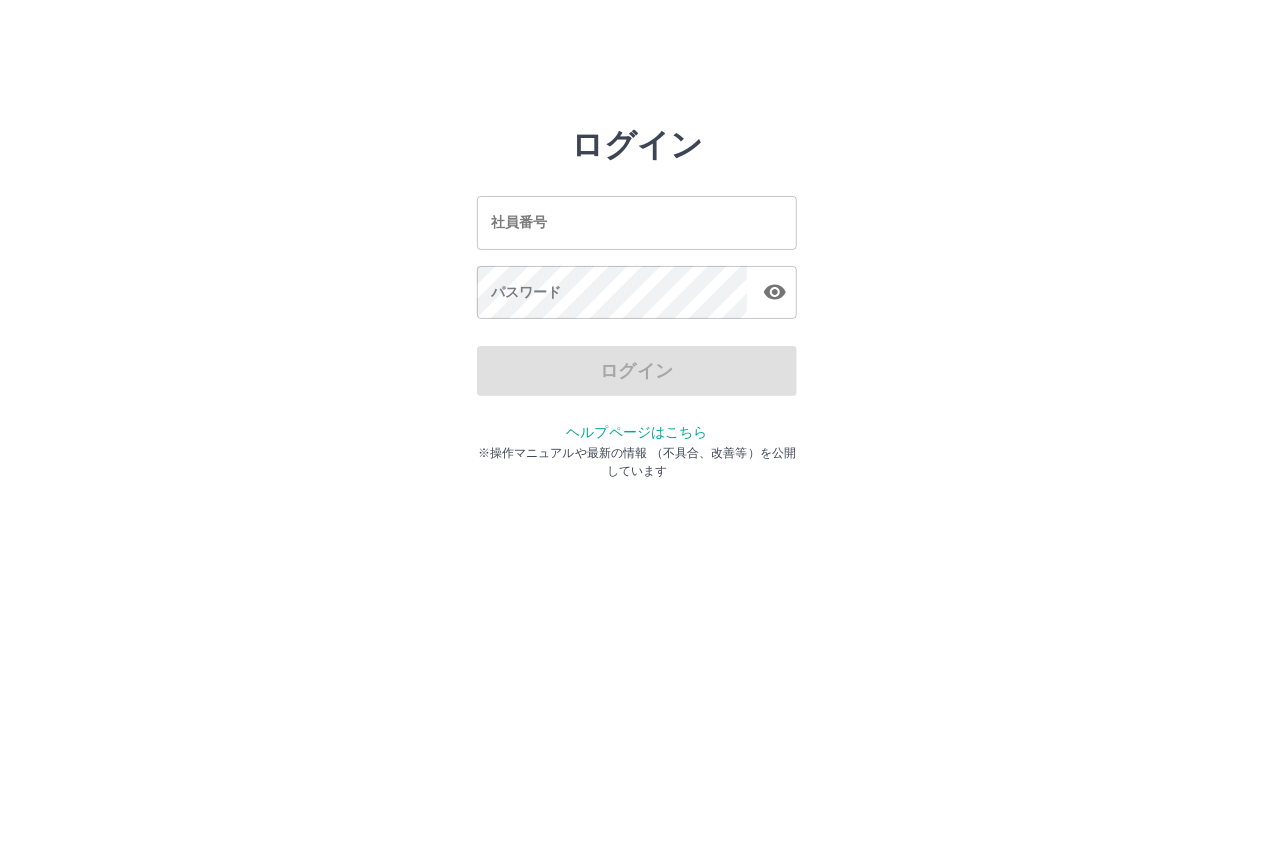 click on "社員番号" at bounding box center (637, 222) 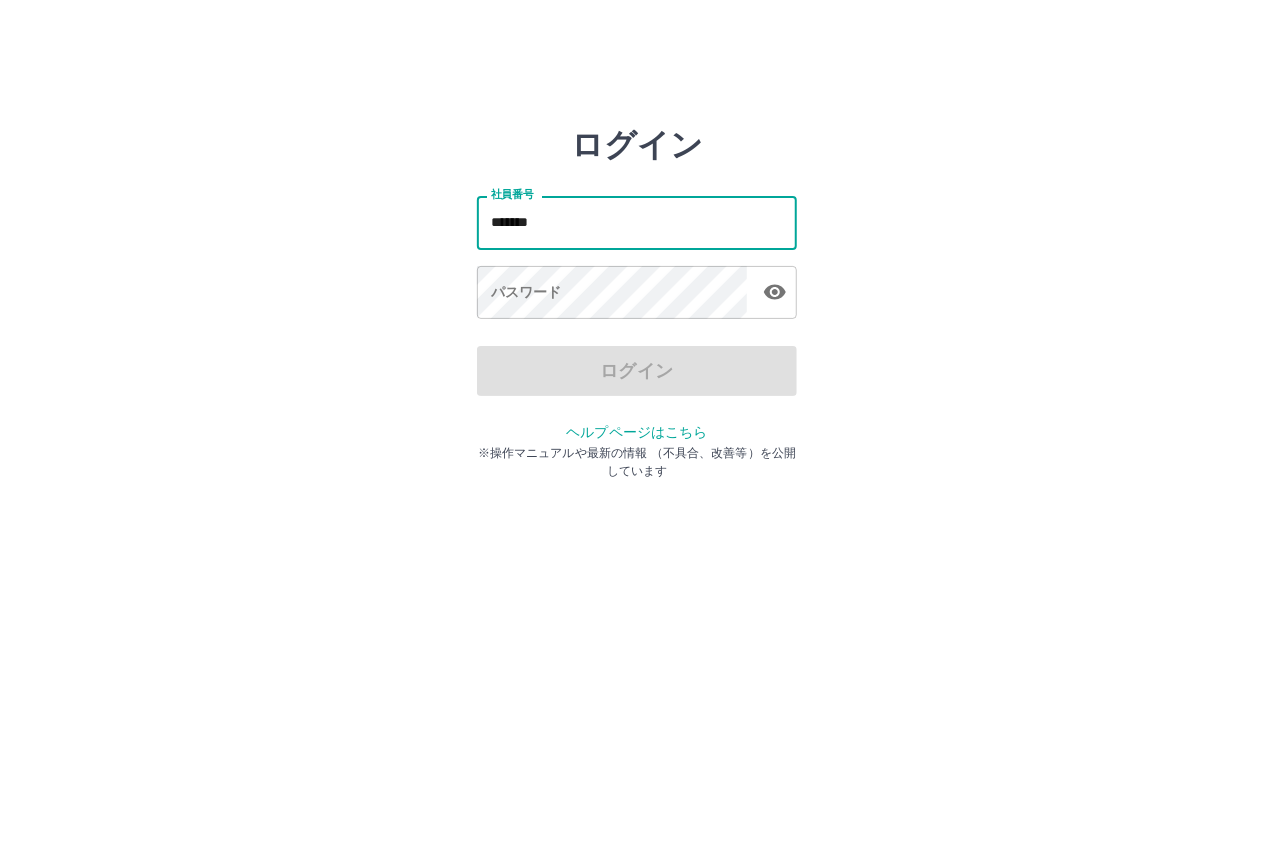 type on "*******" 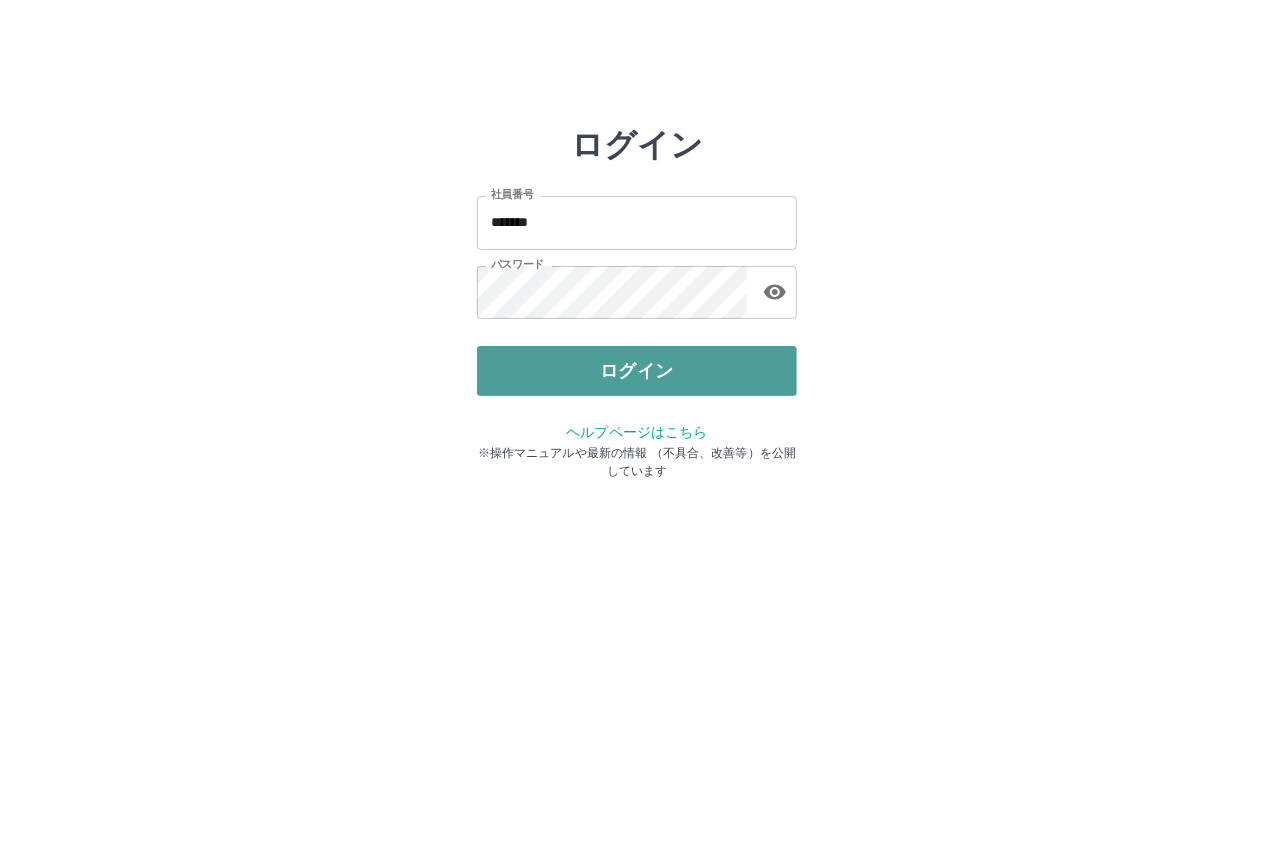 click on "ログイン" at bounding box center [637, 371] 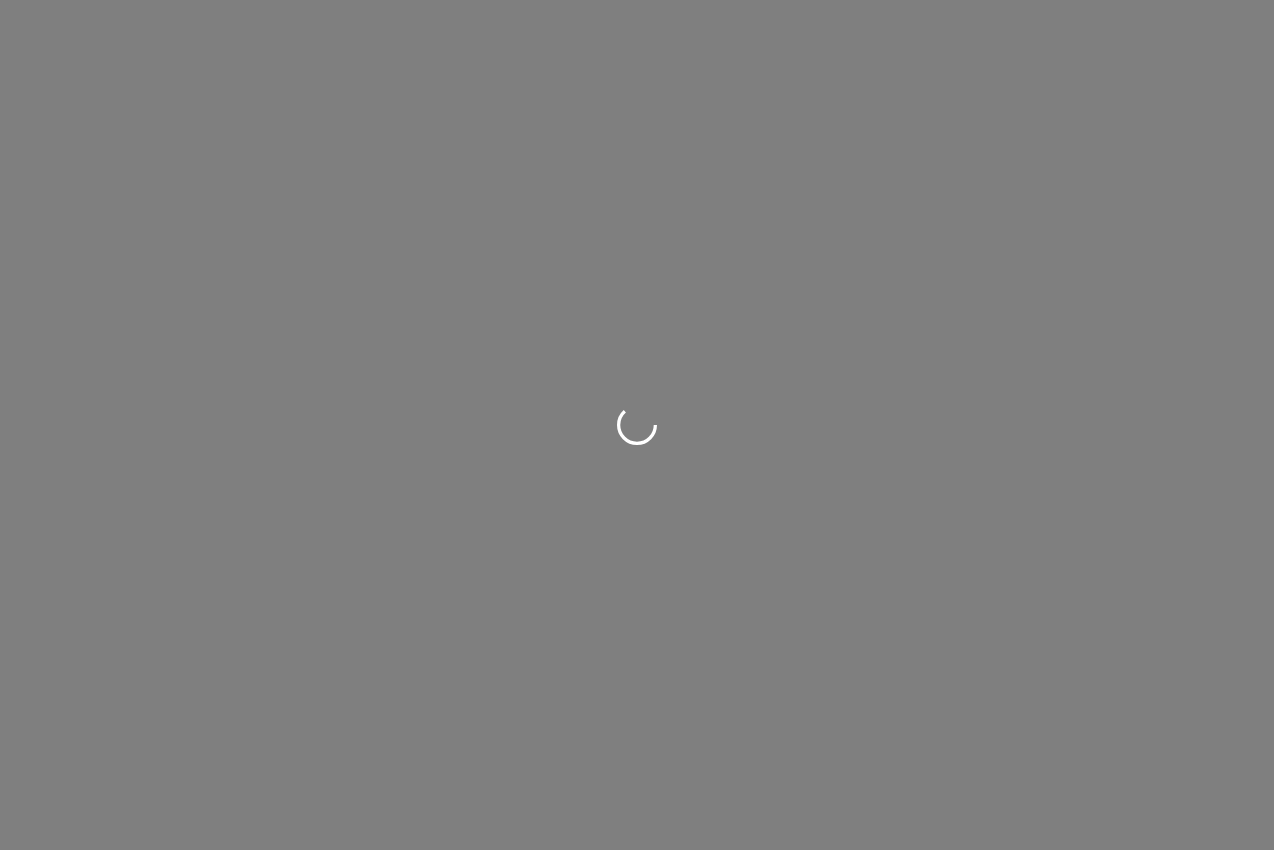 scroll, scrollTop: 0, scrollLeft: 0, axis: both 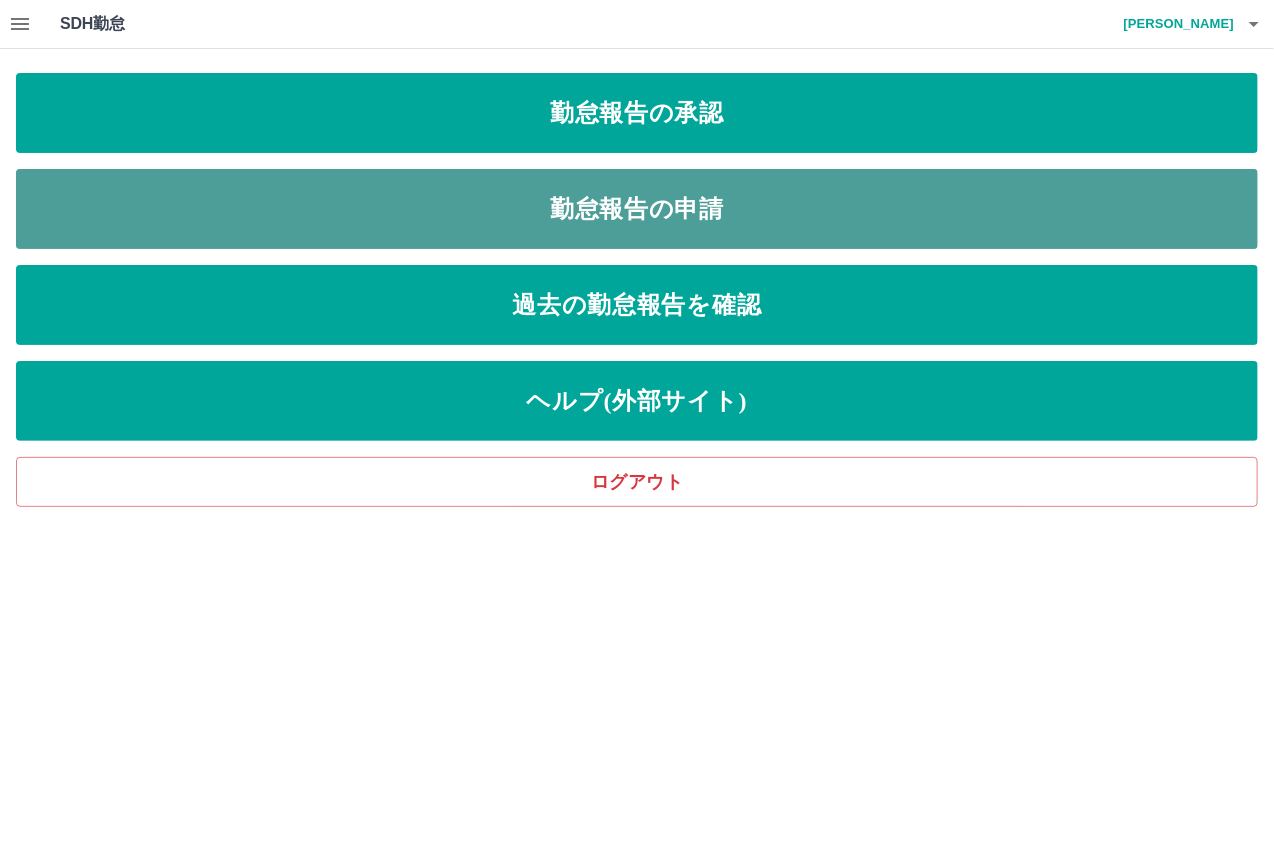 click on "勤怠報告の申請" at bounding box center (637, 209) 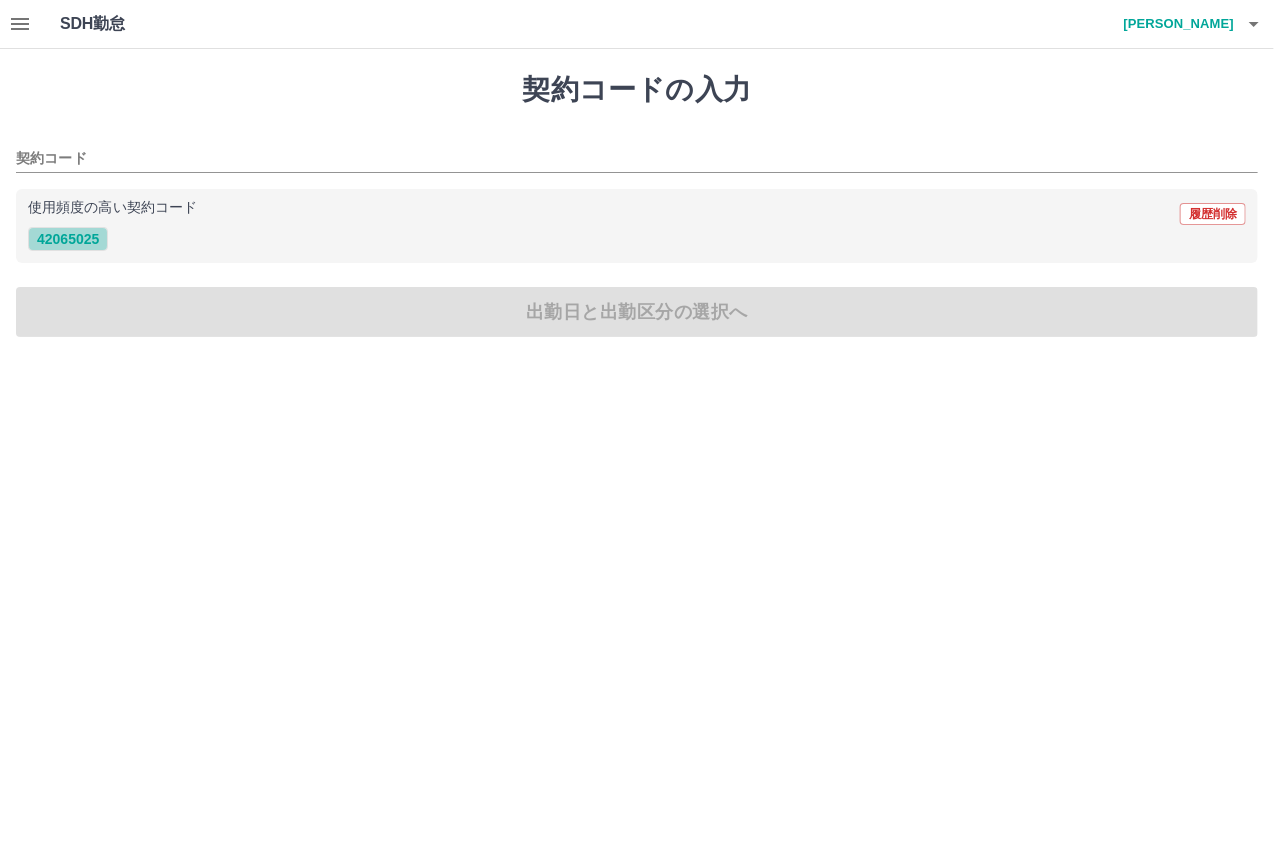 click on "42065025" at bounding box center (68, 239) 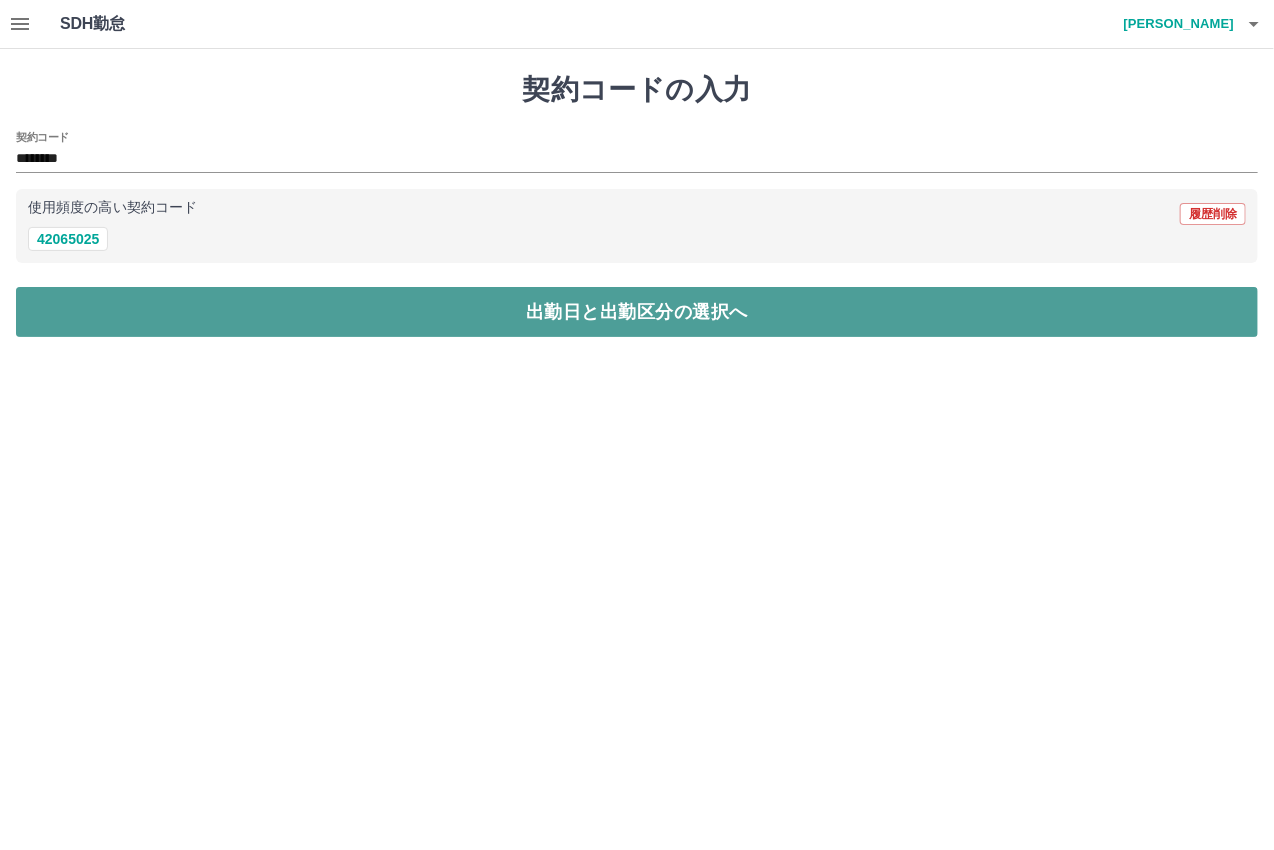 click on "出勤日と出勤区分の選択へ" at bounding box center [637, 312] 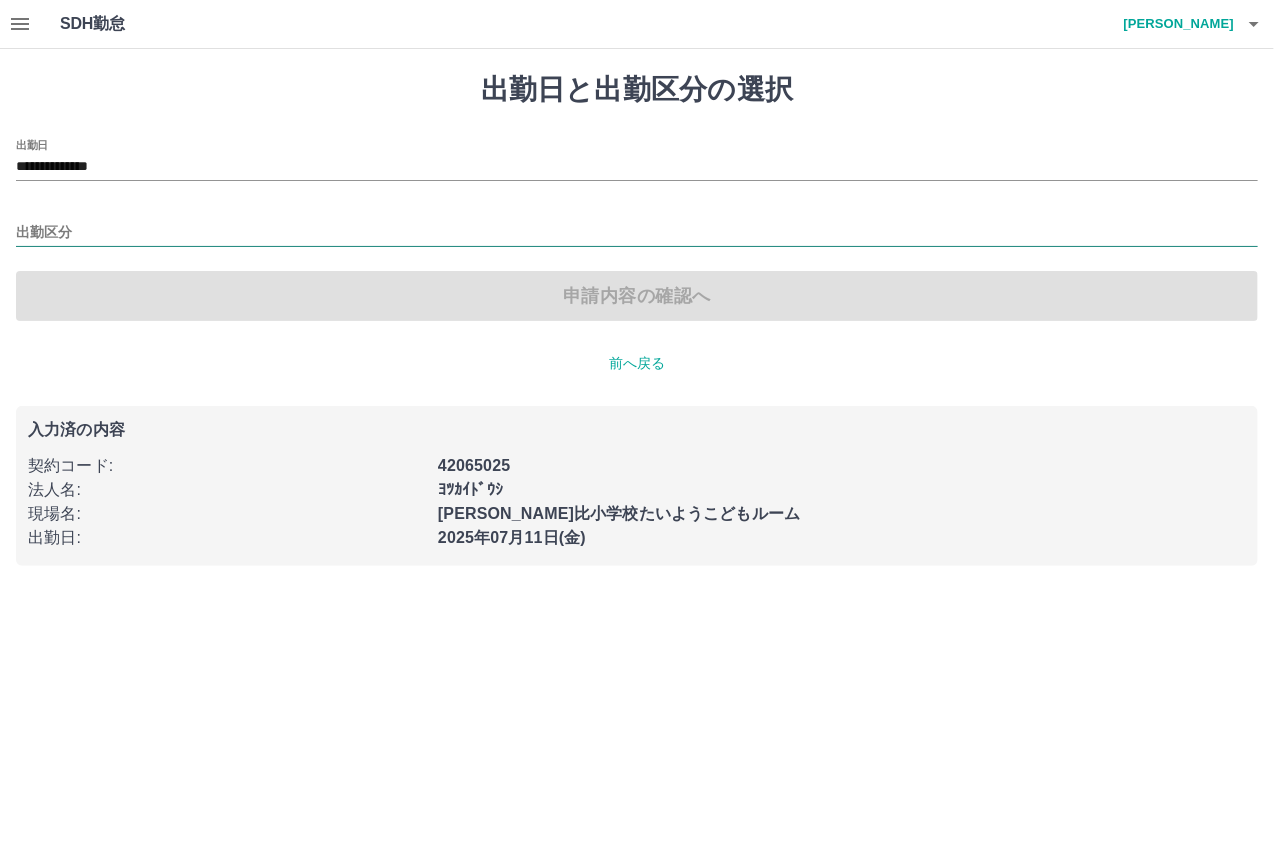 click on "出勤区分" at bounding box center (637, 233) 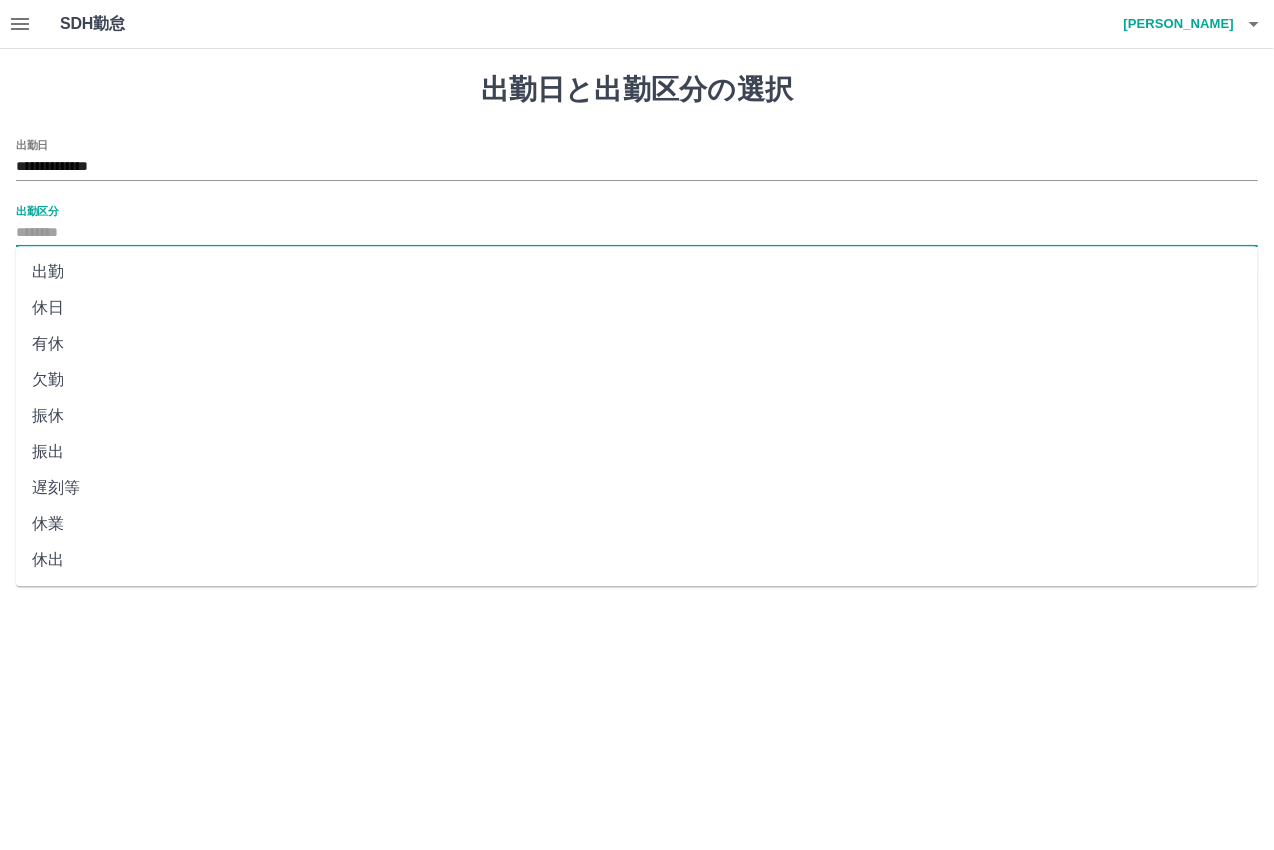 click on "出勤" at bounding box center [637, 272] 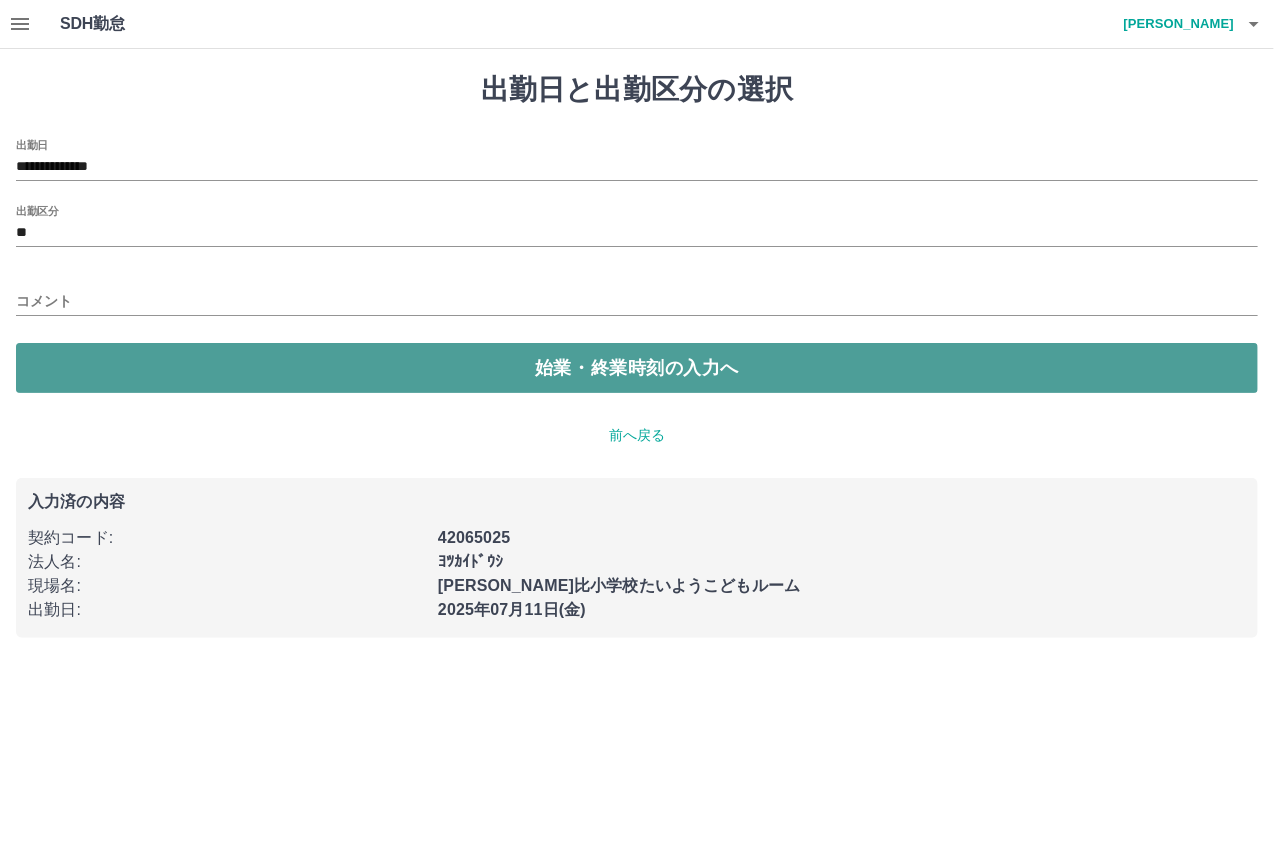 click on "始業・終業時刻の入力へ" at bounding box center (637, 368) 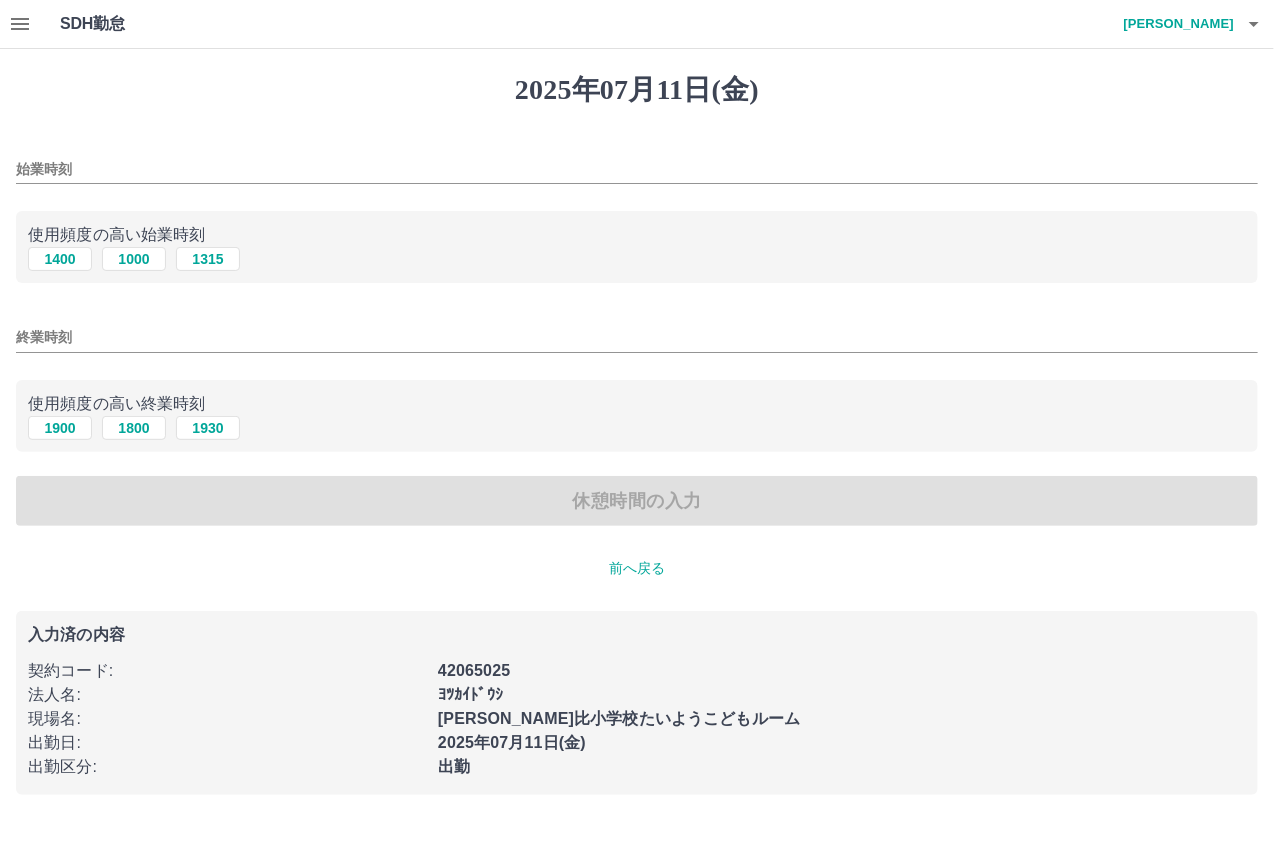click on "始業時刻" at bounding box center [637, 169] 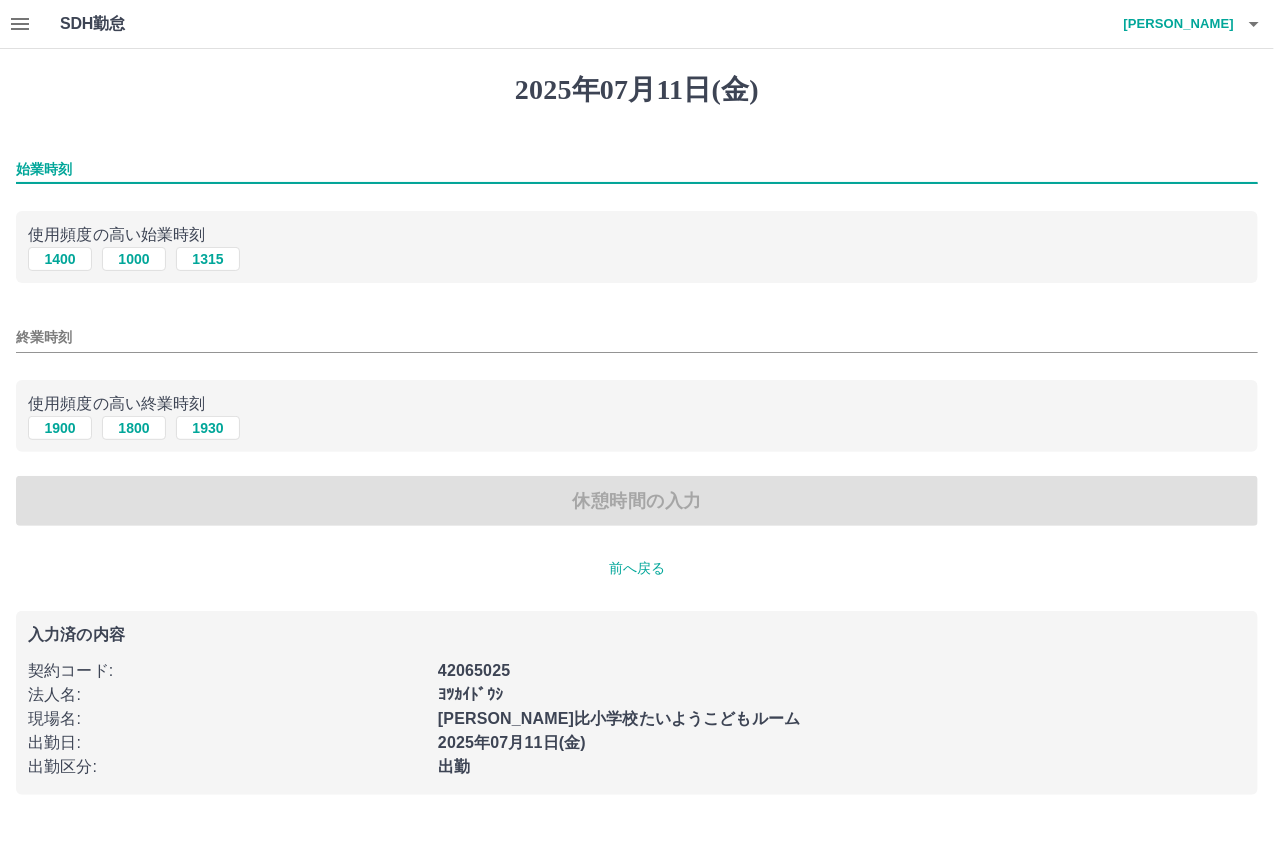 type on "****" 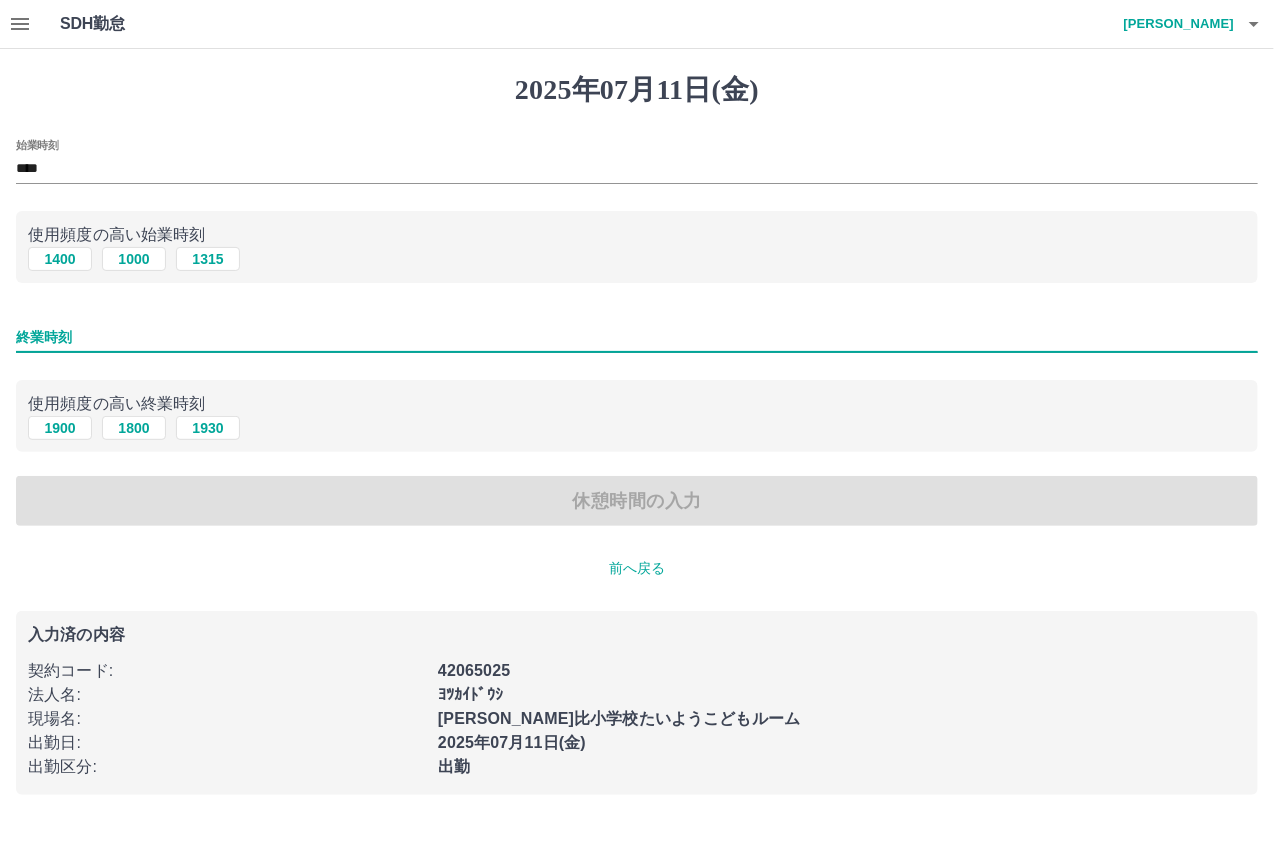 click on "終業時刻" at bounding box center (637, 337) 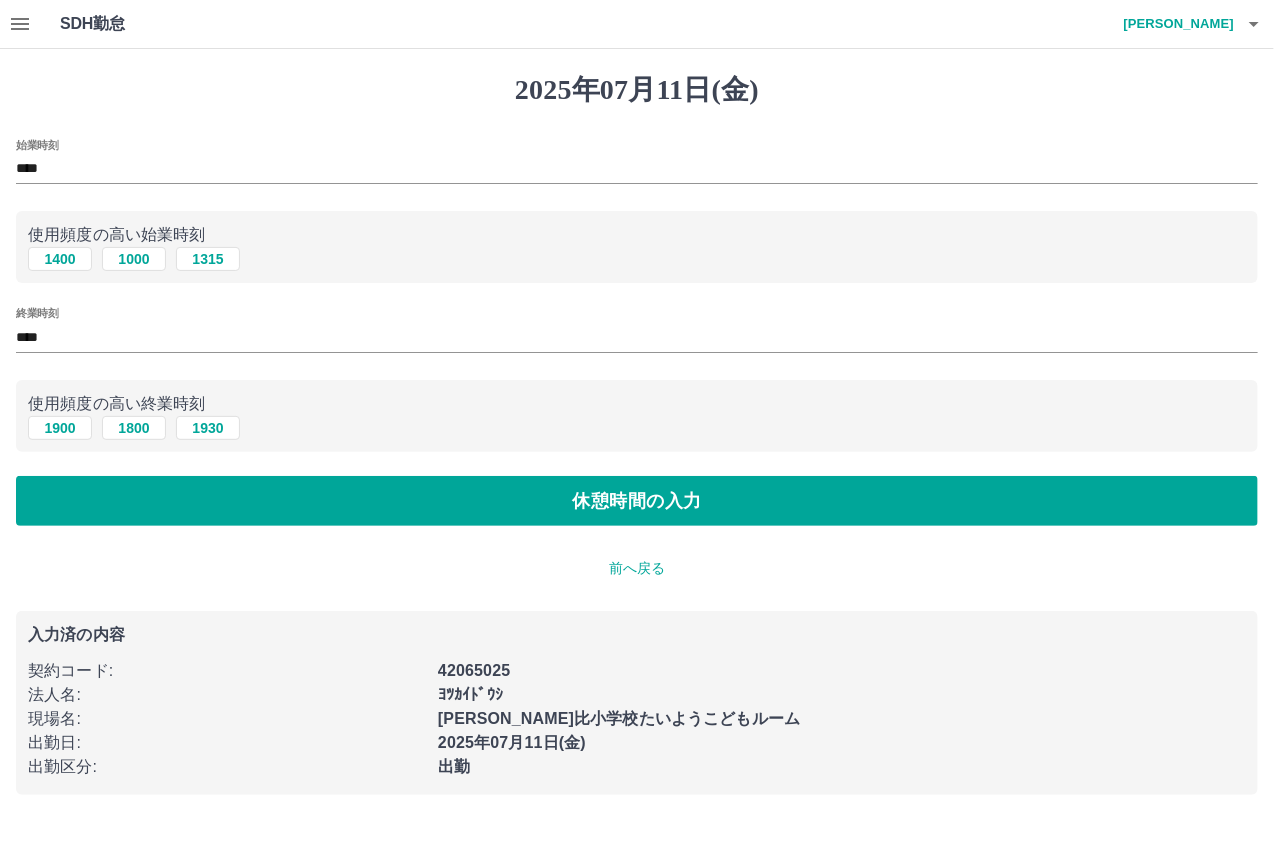click on "2025年07月11日(金) 始業時刻 **** 使用頻度の高い始業時刻 1400 1000 1315 終業時刻 **** 使用頻度の高い終業時刻 1900 1800 1930 休憩時間の入力 前へ戻る 入力済の内容 契約コード : 42065025 法人名 : ﾖﾂｶｲﾄﾞｳｼ 現場名 : 和良比小学校たいようこどもルーム 出勤日 : 2025年07月11日(金) 出勤区分 : 出勤" at bounding box center [637, 434] 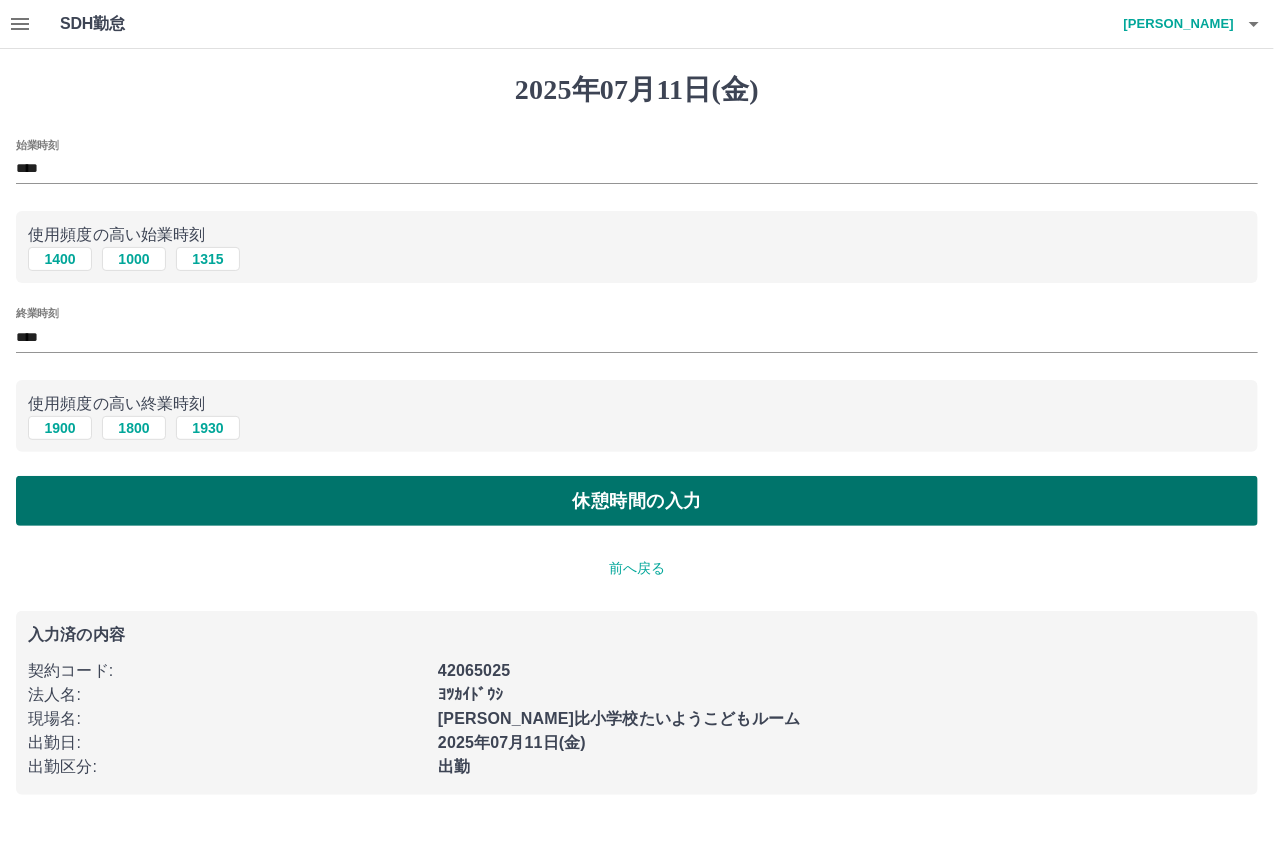 click on "休憩時間の入力" at bounding box center [637, 501] 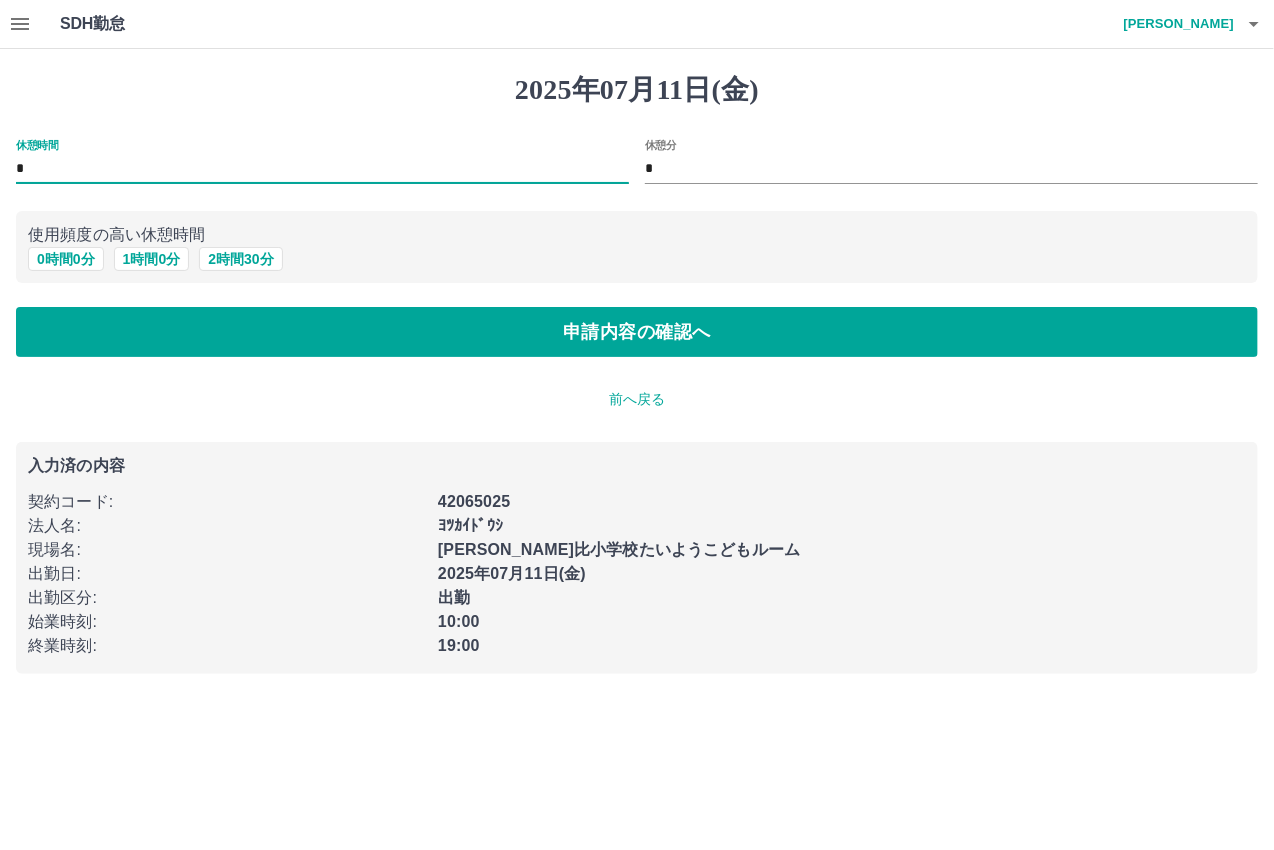 drag, startPoint x: 40, startPoint y: 171, endPoint x: 9, endPoint y: 167, distance: 31.257 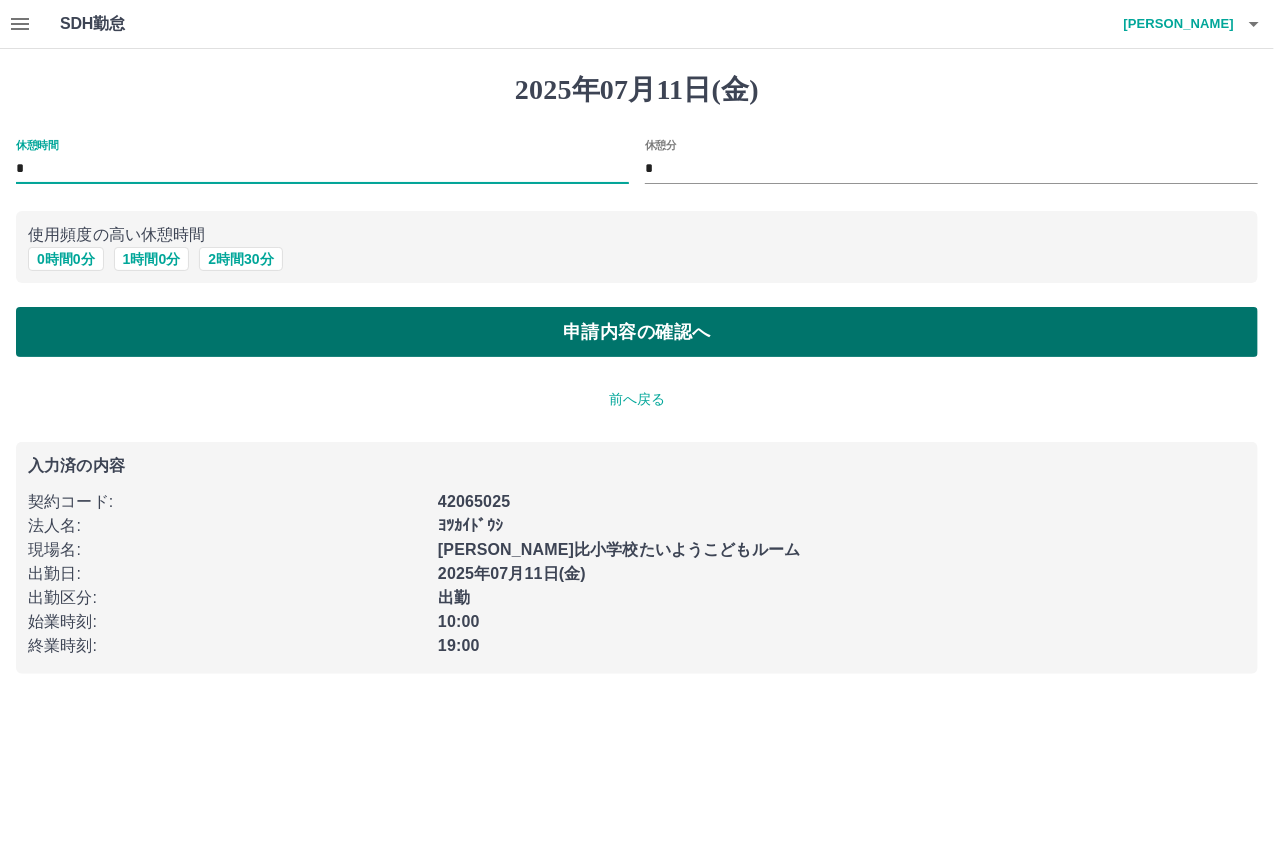 type on "*" 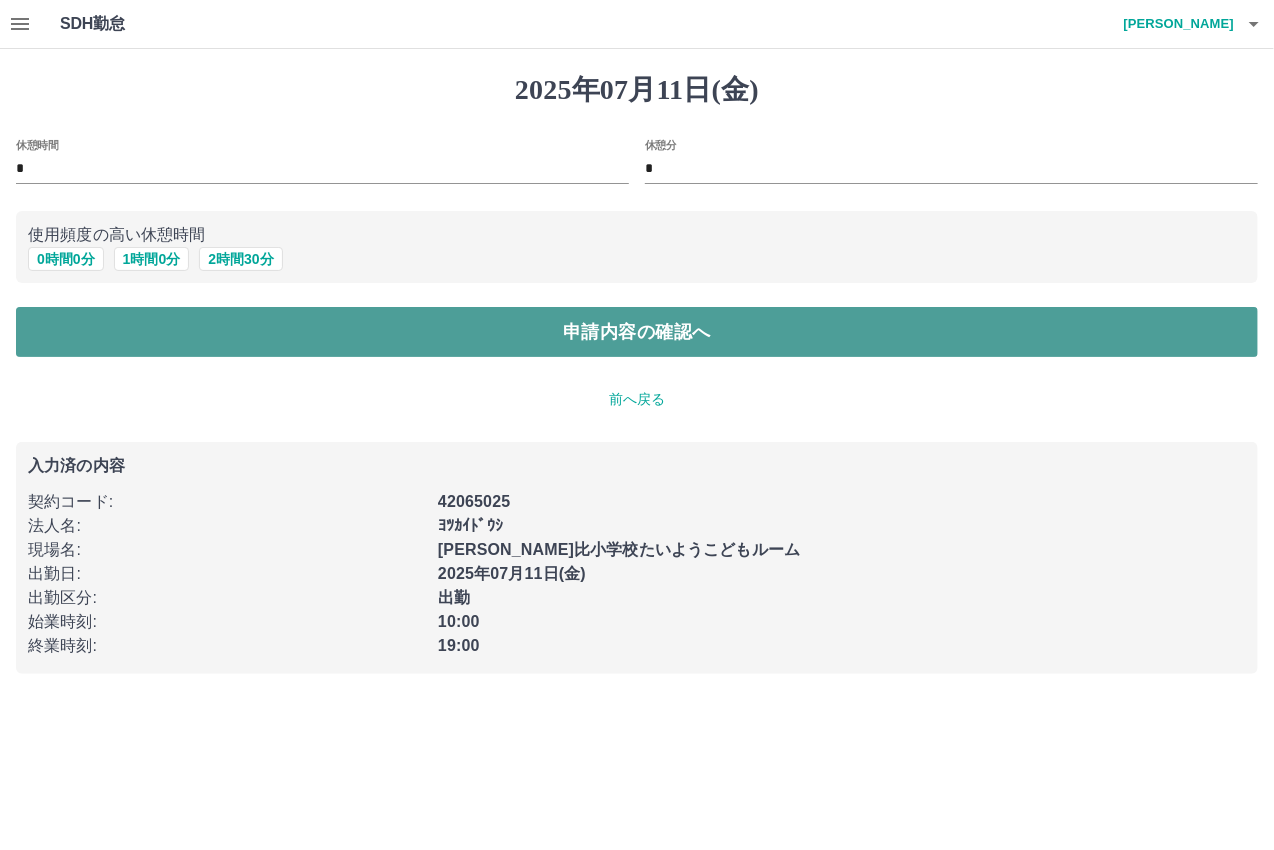click on "申請内容の確認へ" at bounding box center [637, 332] 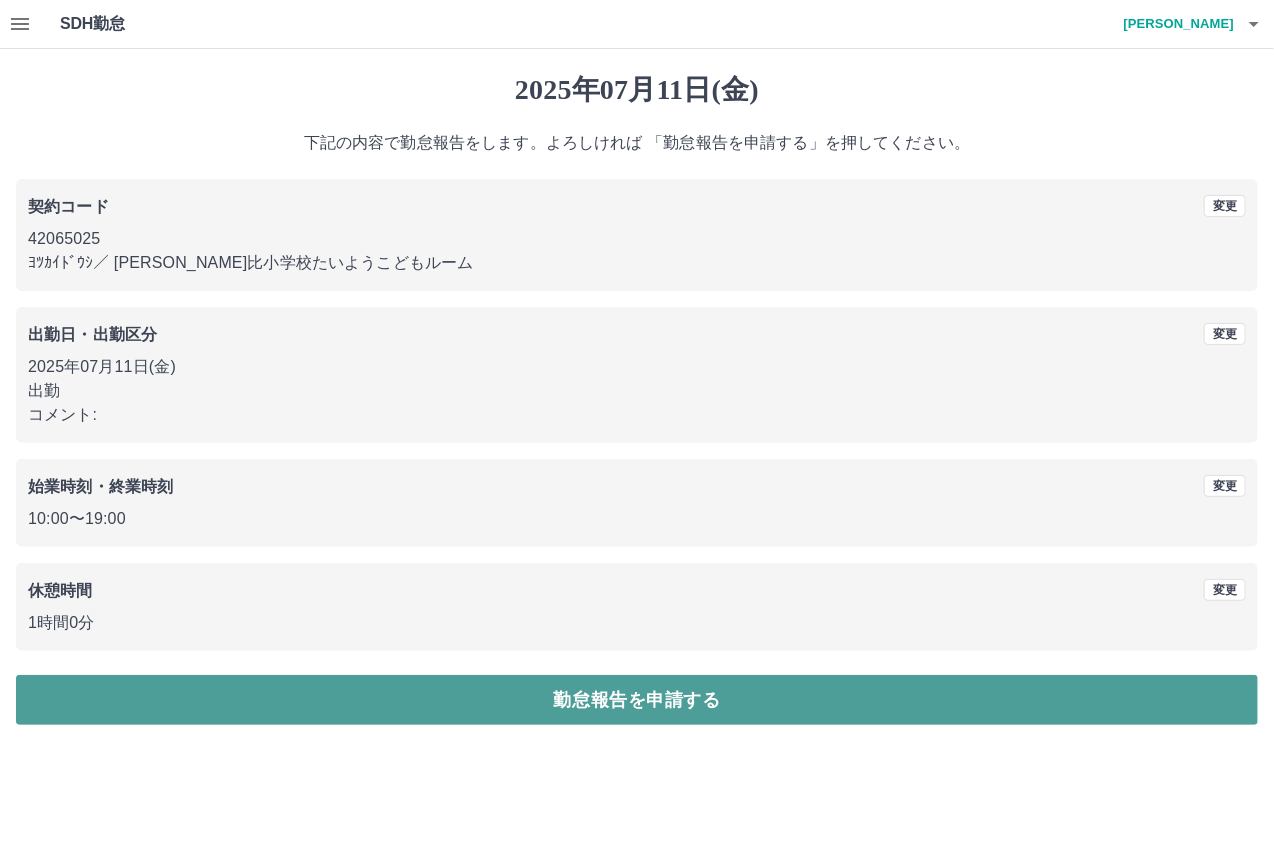 click on "勤怠報告を申請する" at bounding box center (637, 700) 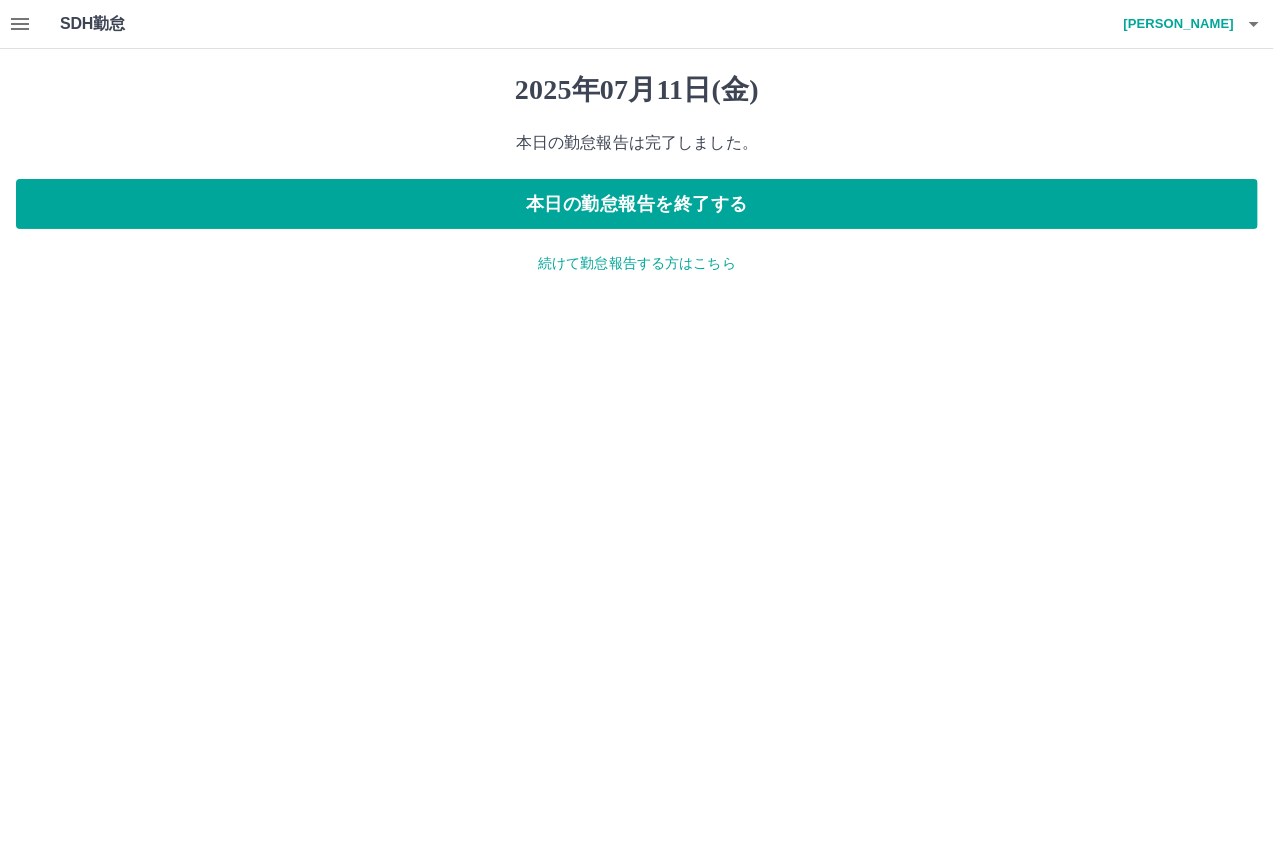 click 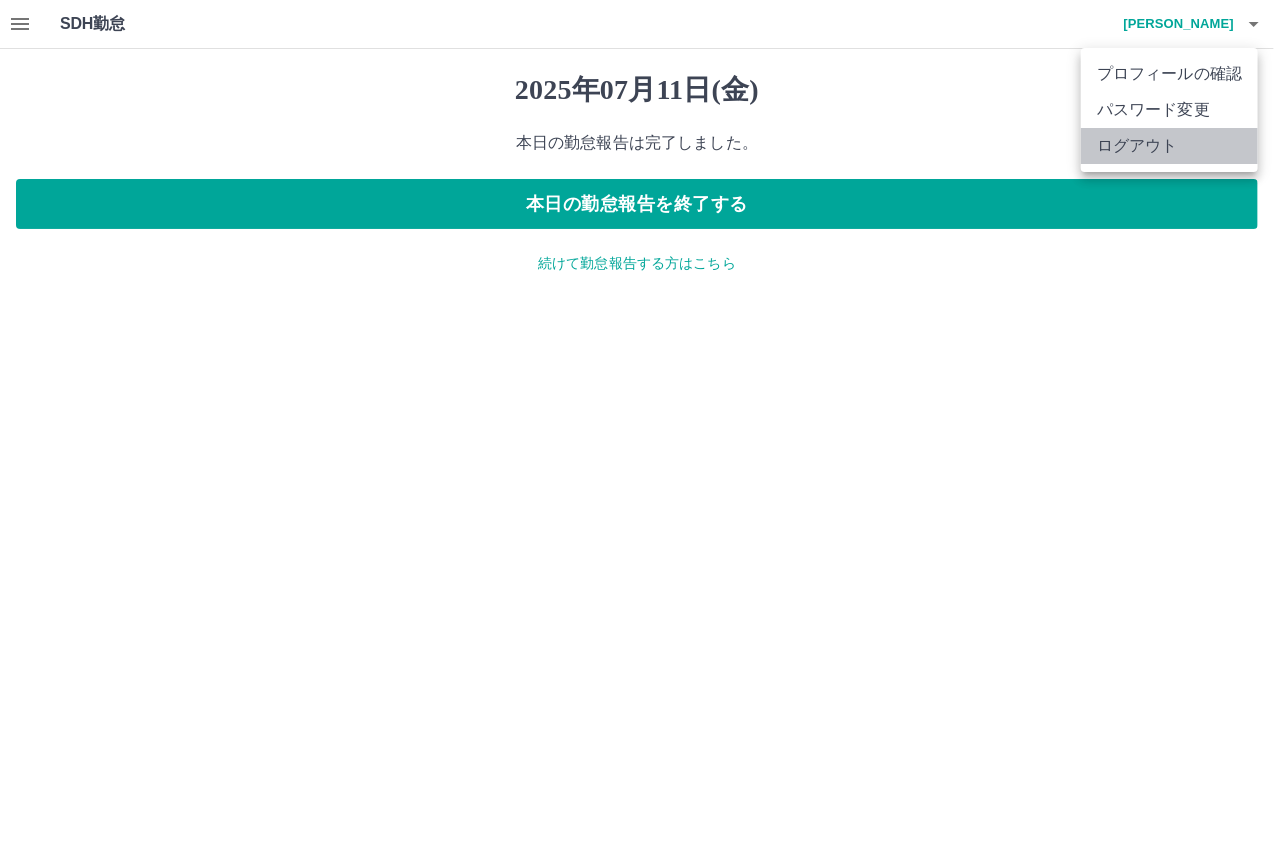 click on "ログアウト" at bounding box center [1169, 146] 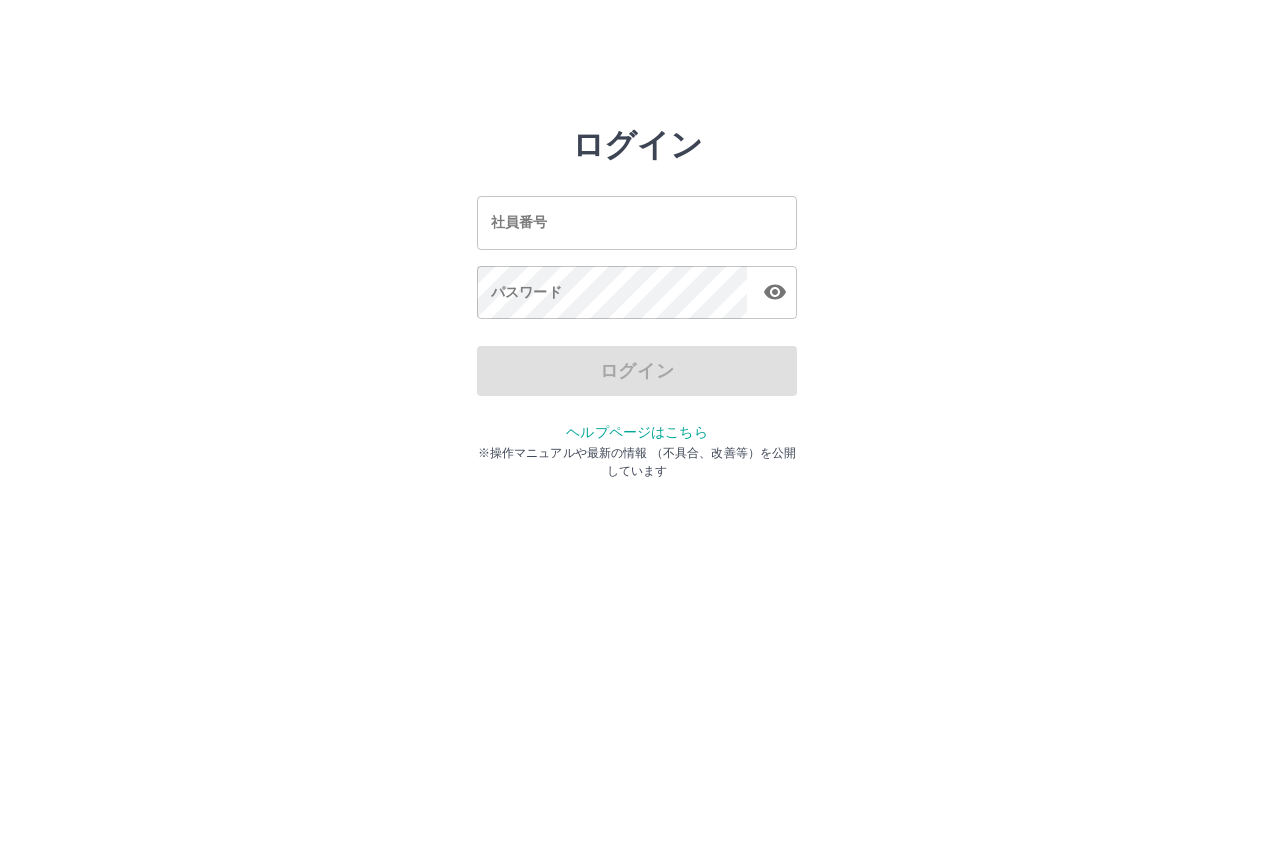 scroll, scrollTop: 0, scrollLeft: 0, axis: both 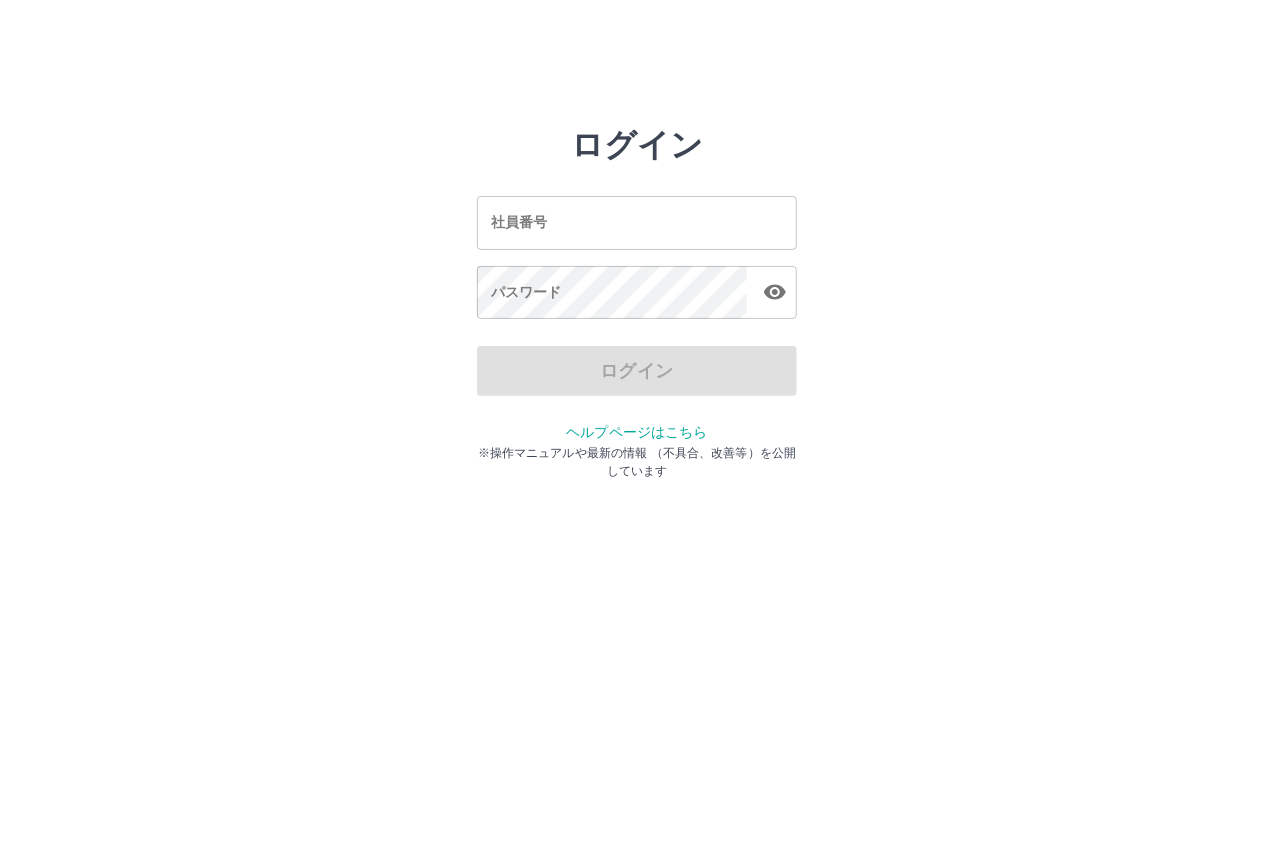 drag, startPoint x: 496, startPoint y: 222, endPoint x: 352, endPoint y: 167, distance: 154.14604 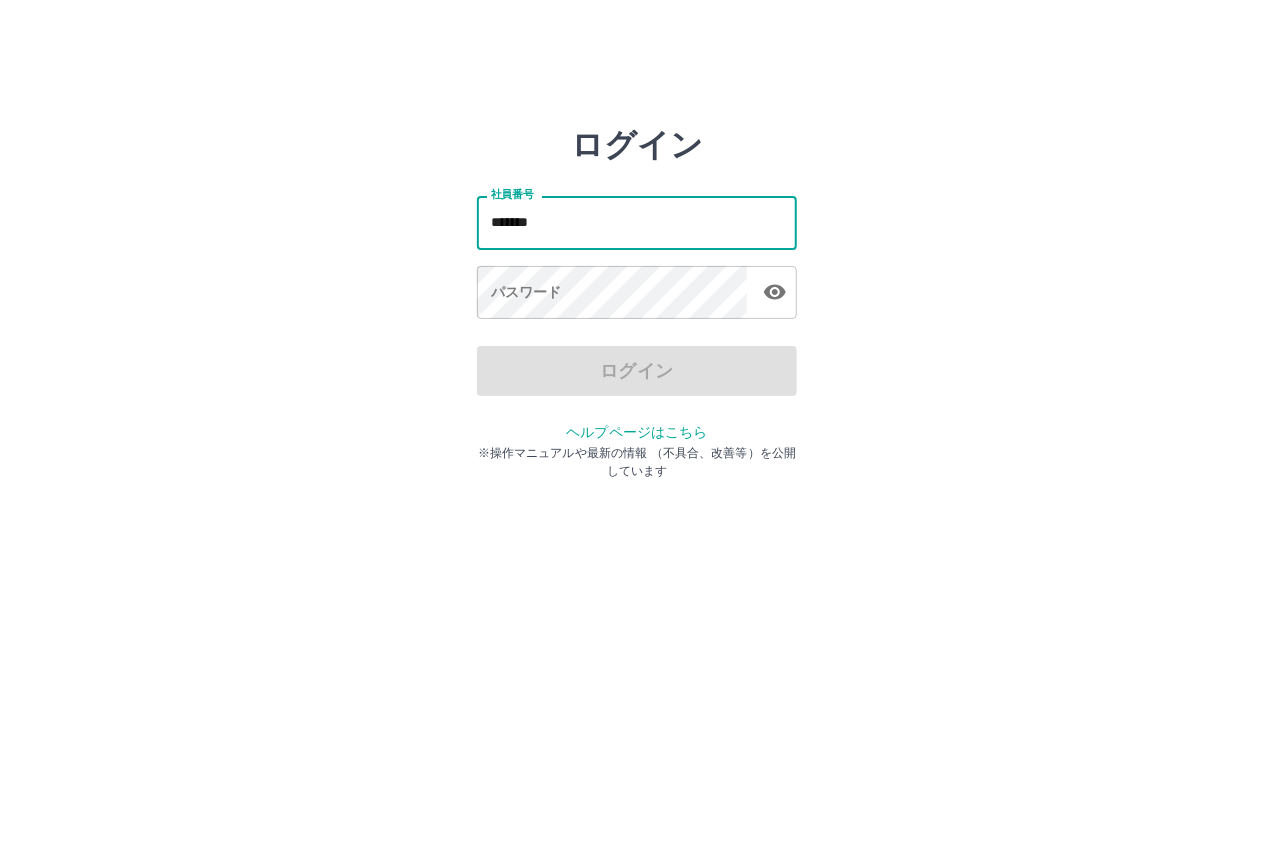 type on "*******" 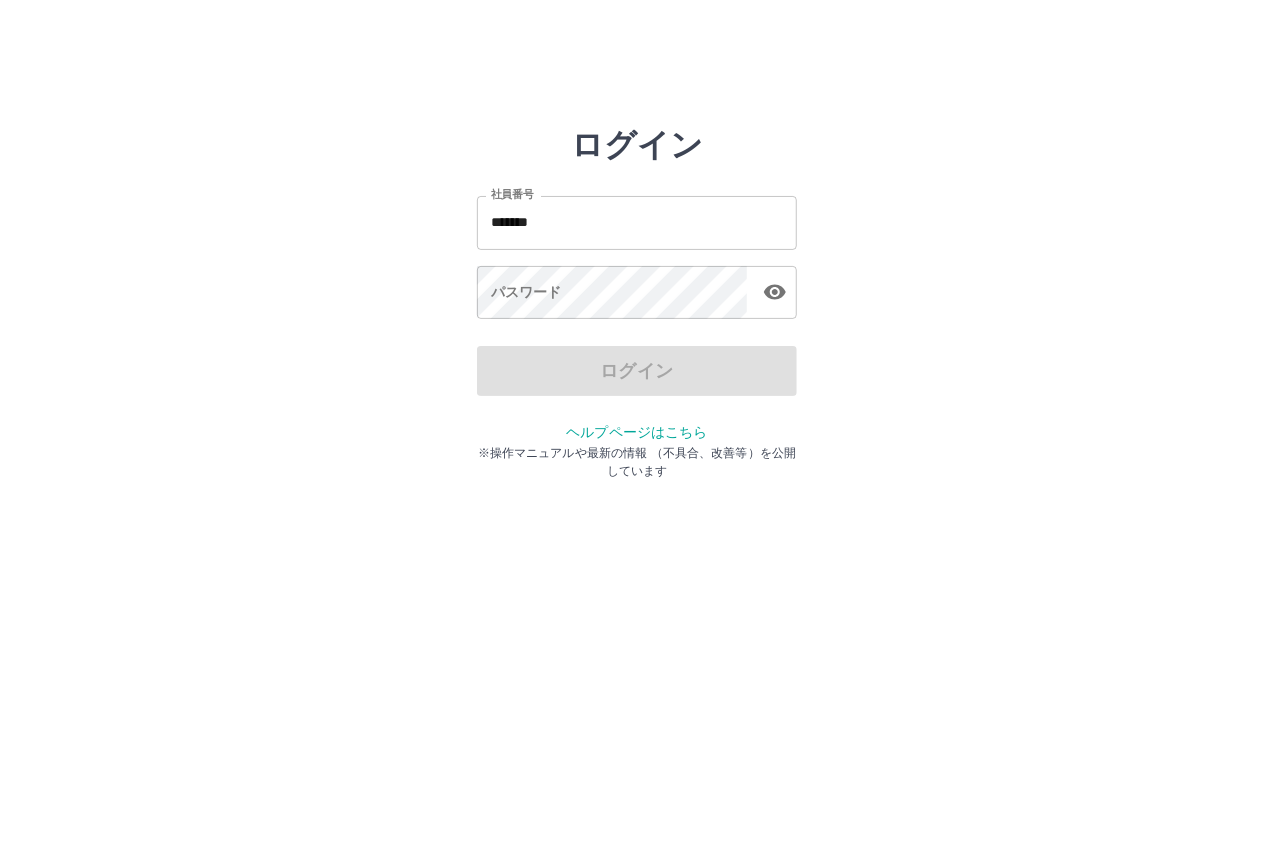 click on "ログイン 社員番号 ******* 社員番号 パスワード パスワード ログイン ヘルプページはこちら ※操作マニュアルや最新の情報 （不具合、改善等）を公開しています" at bounding box center [637, 286] 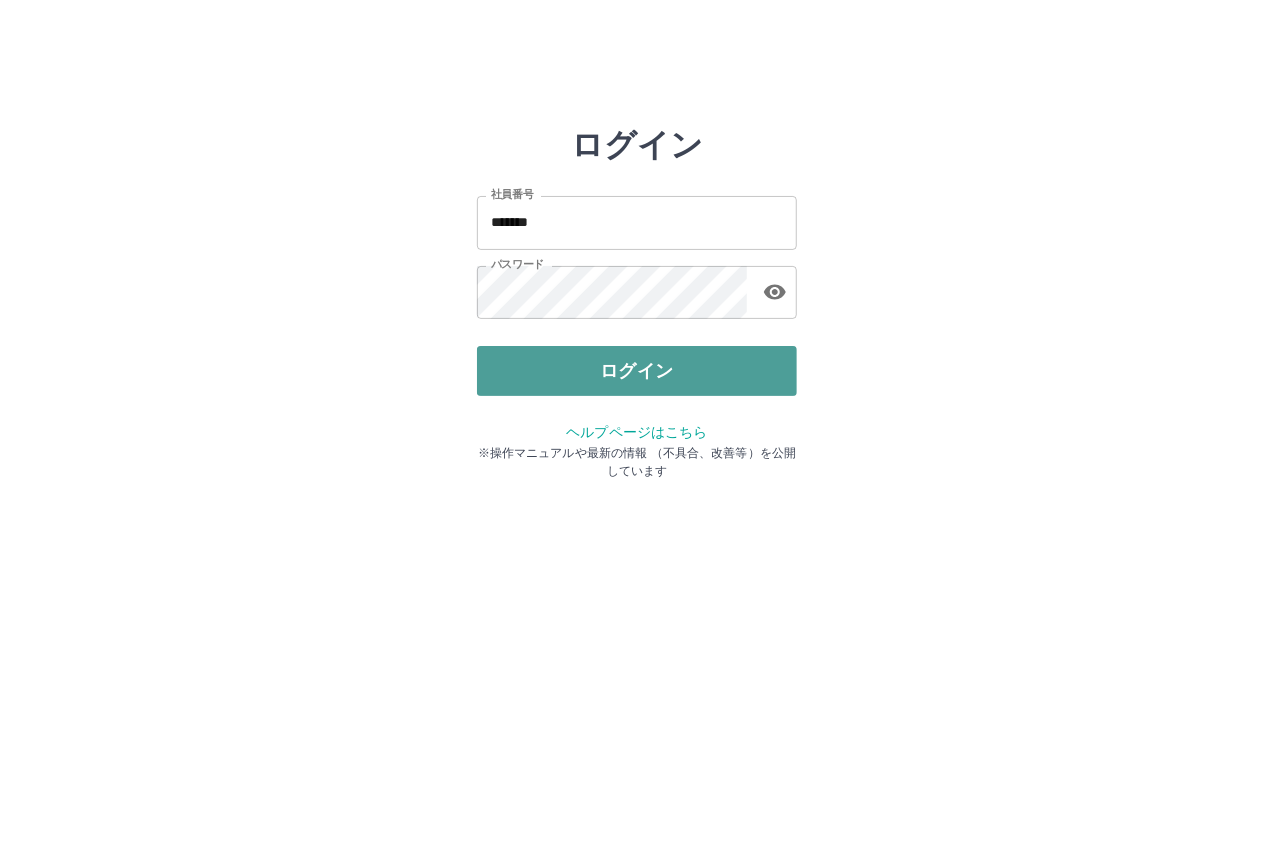 click on "ログイン" at bounding box center (637, 371) 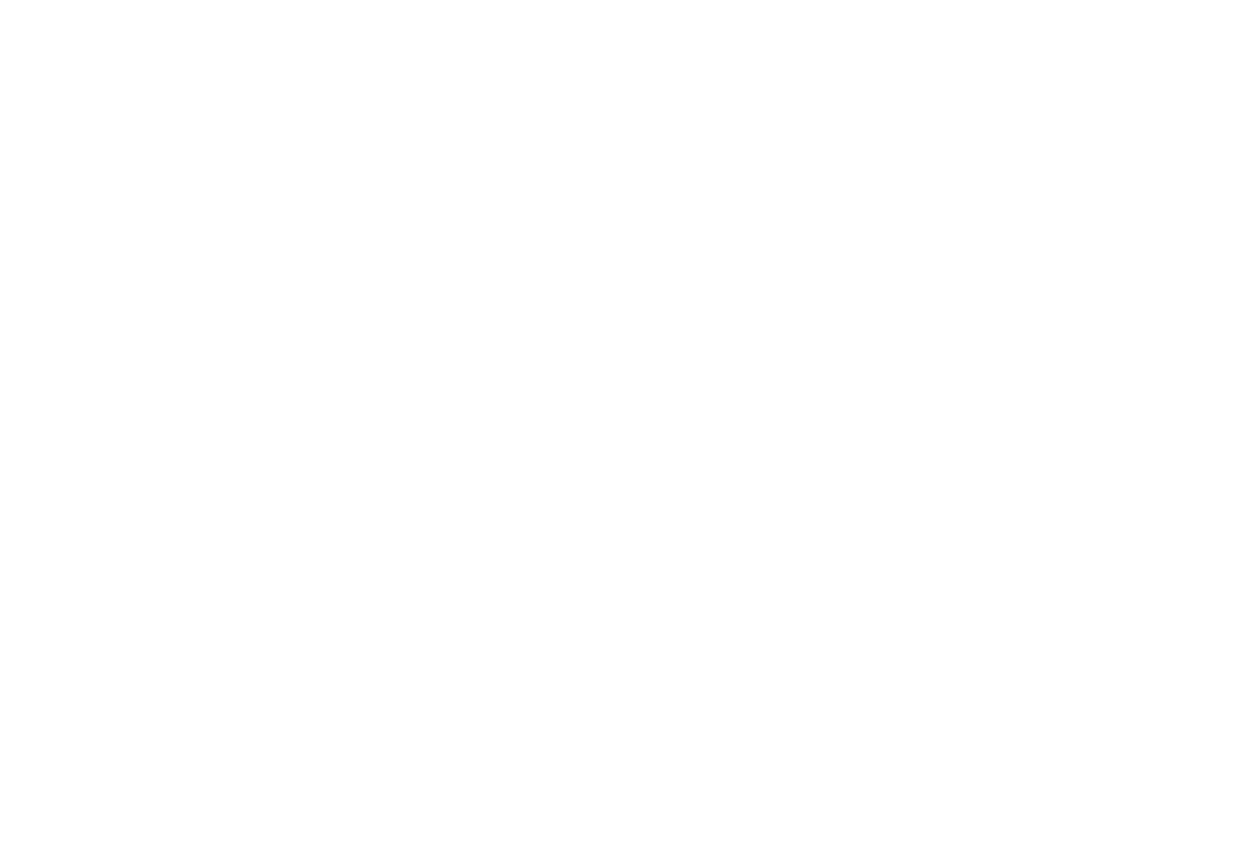 scroll, scrollTop: 0, scrollLeft: 0, axis: both 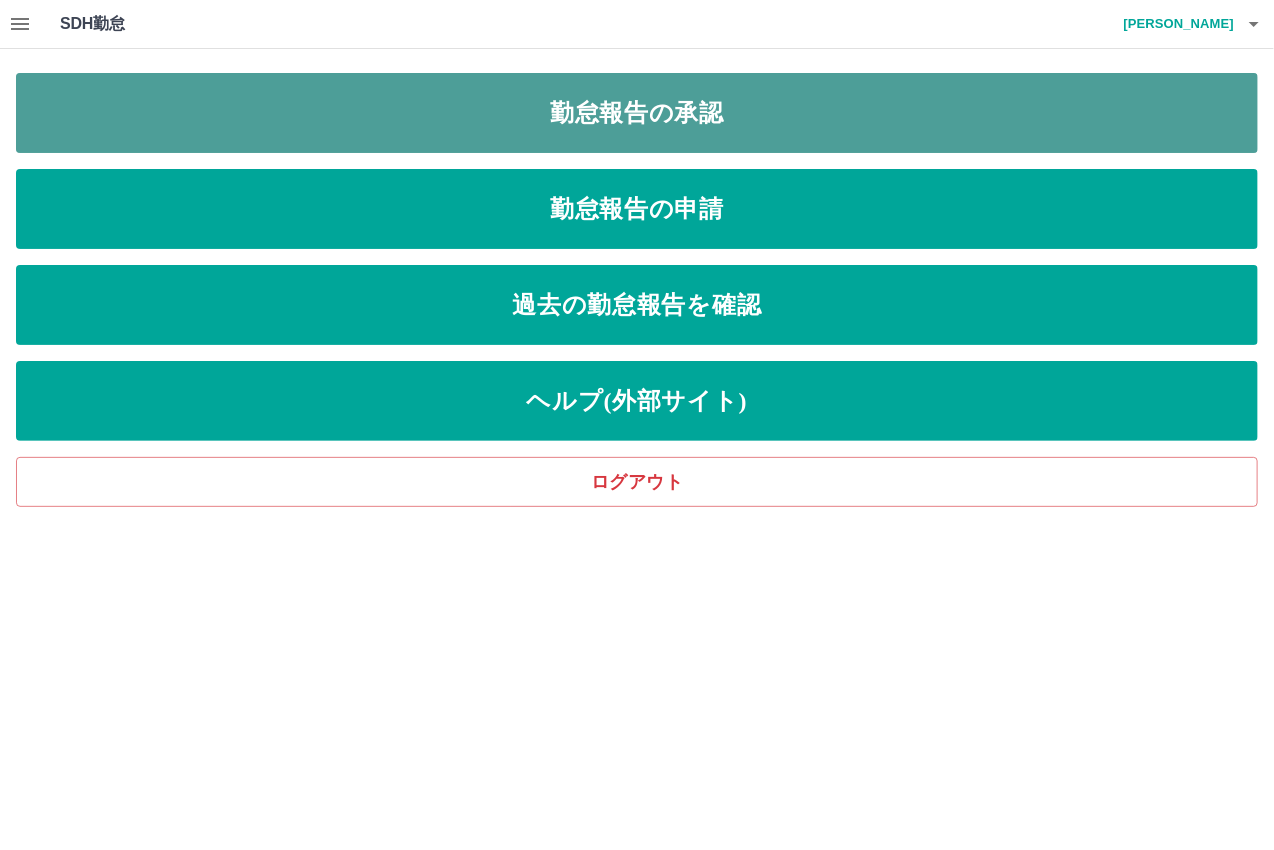 click on "勤怠報告の承認" at bounding box center [637, 113] 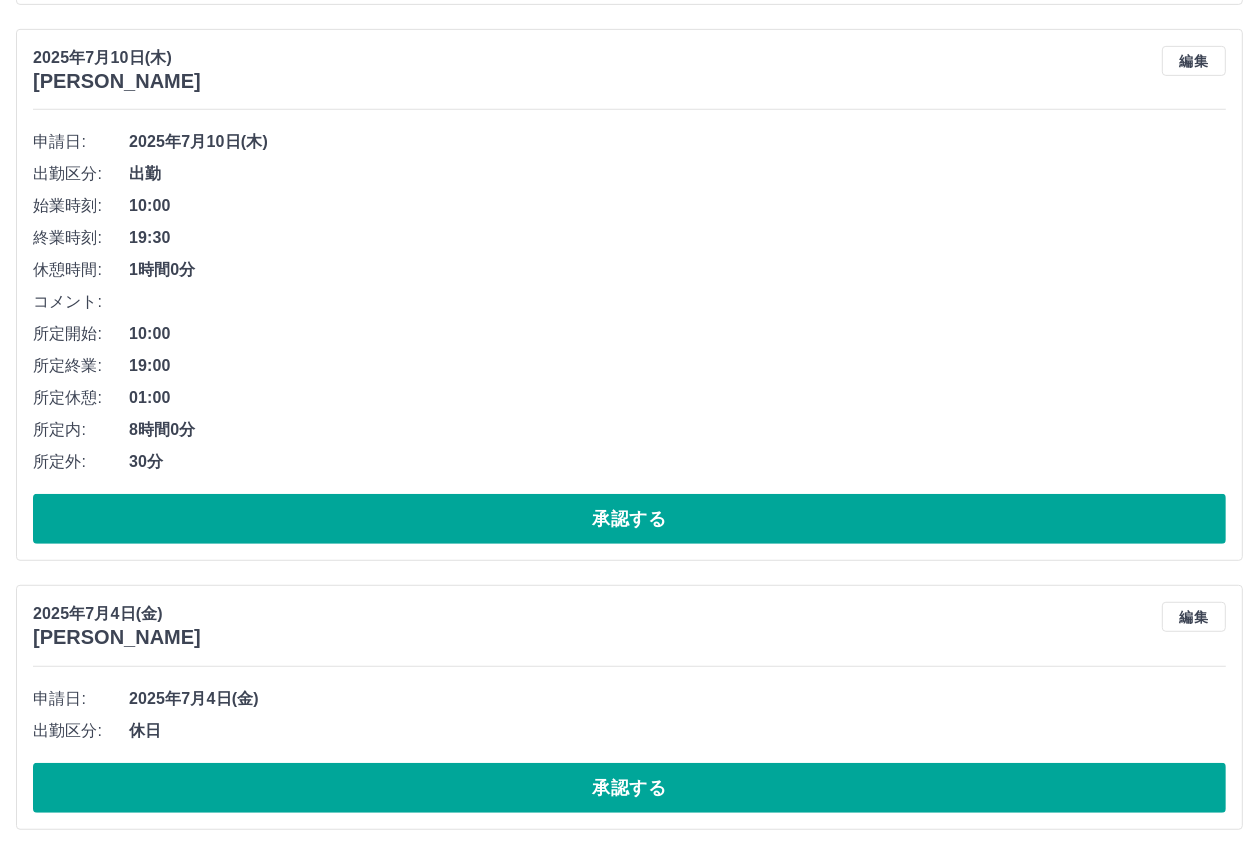scroll, scrollTop: 765, scrollLeft: 0, axis: vertical 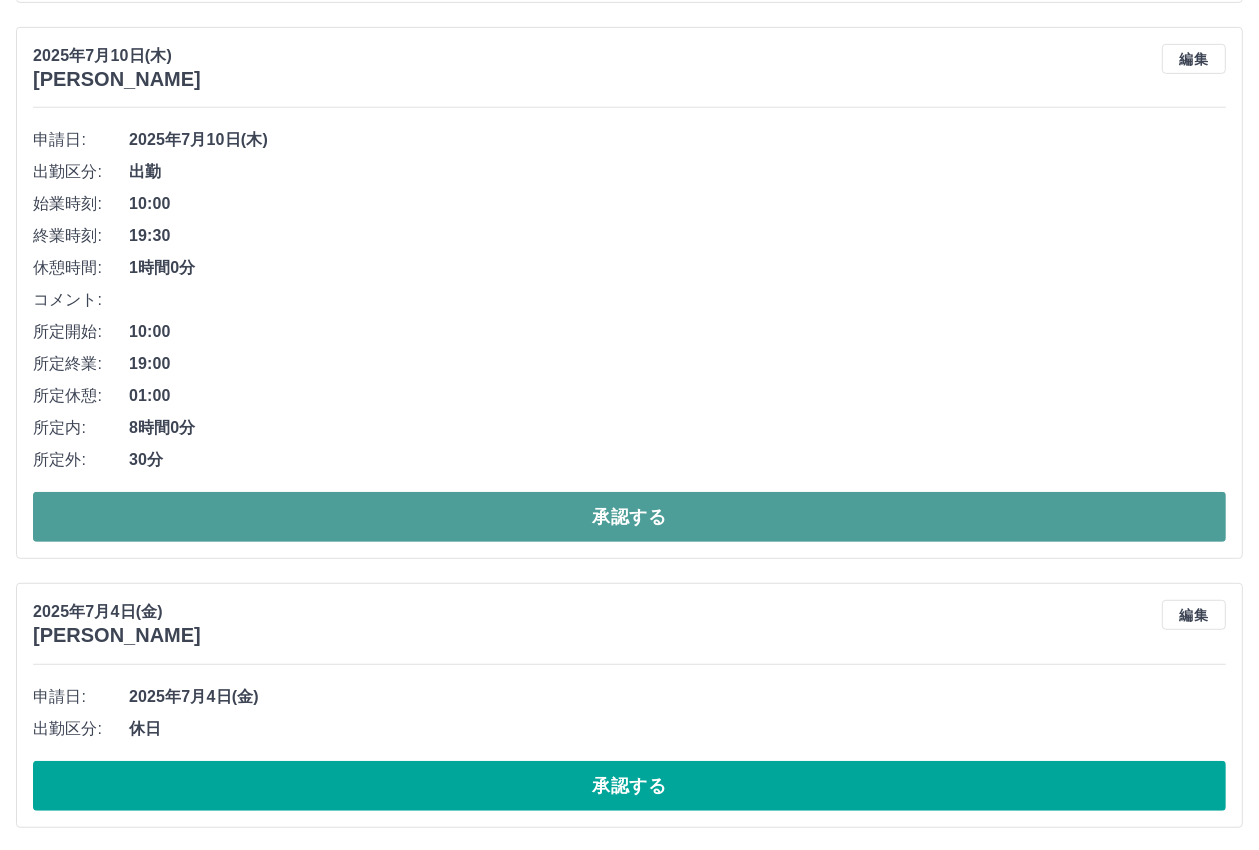 click on "承認する" at bounding box center [629, 517] 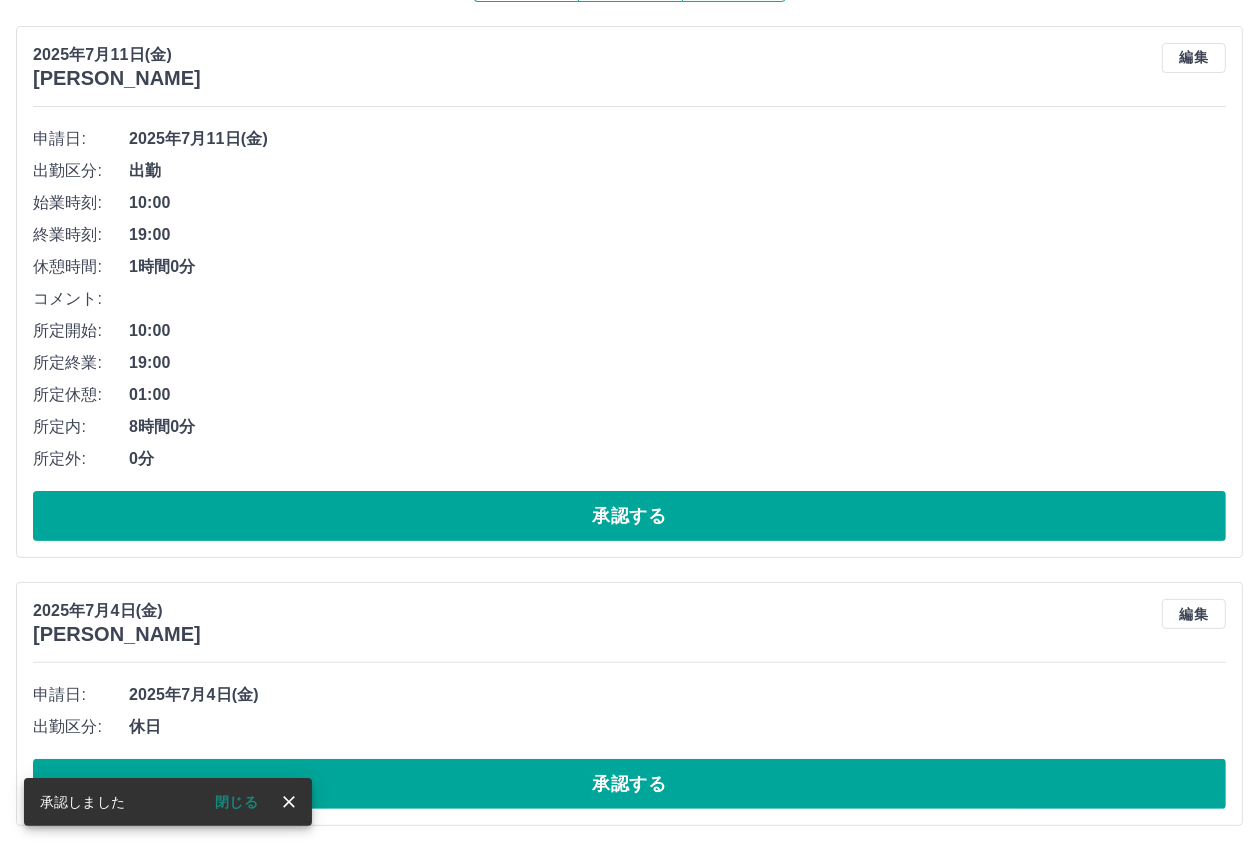 scroll, scrollTop: 210, scrollLeft: 0, axis: vertical 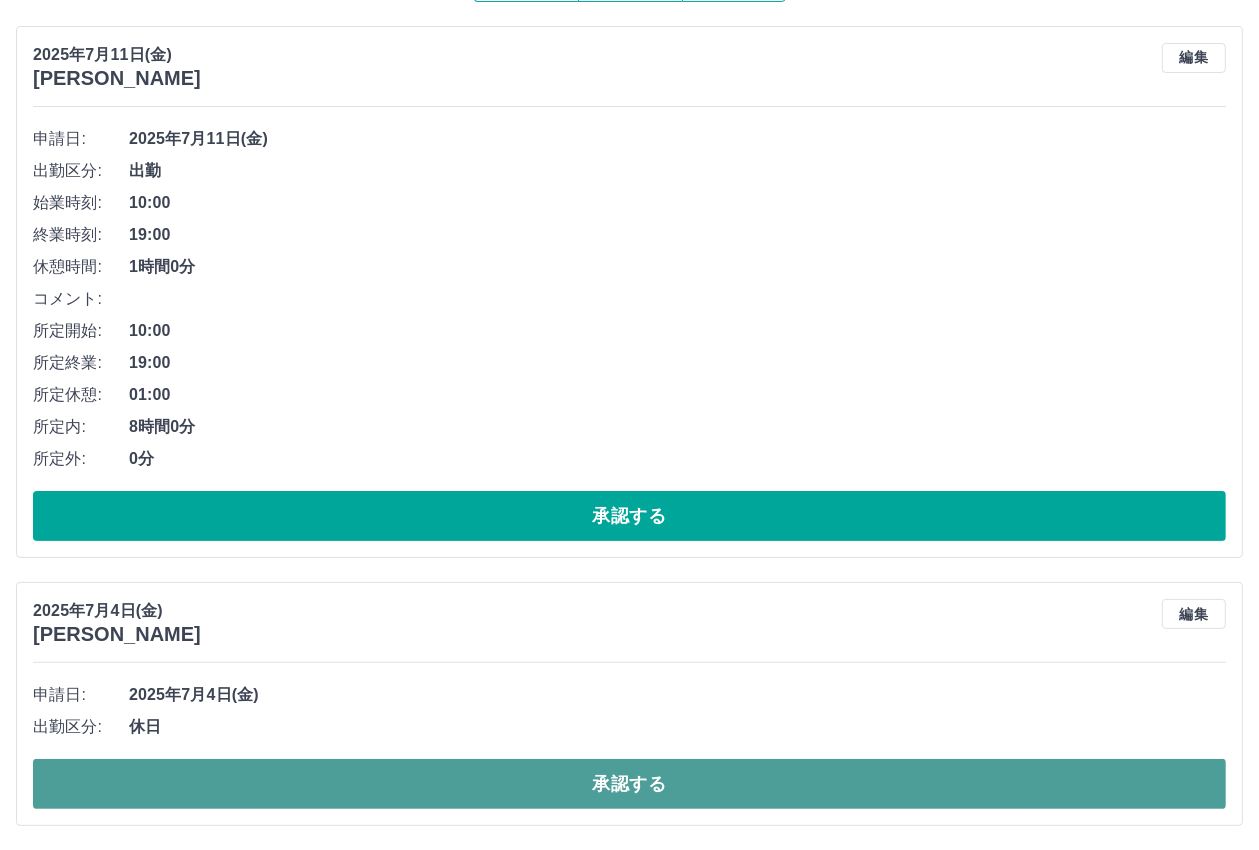 click on "承認する" at bounding box center (629, 784) 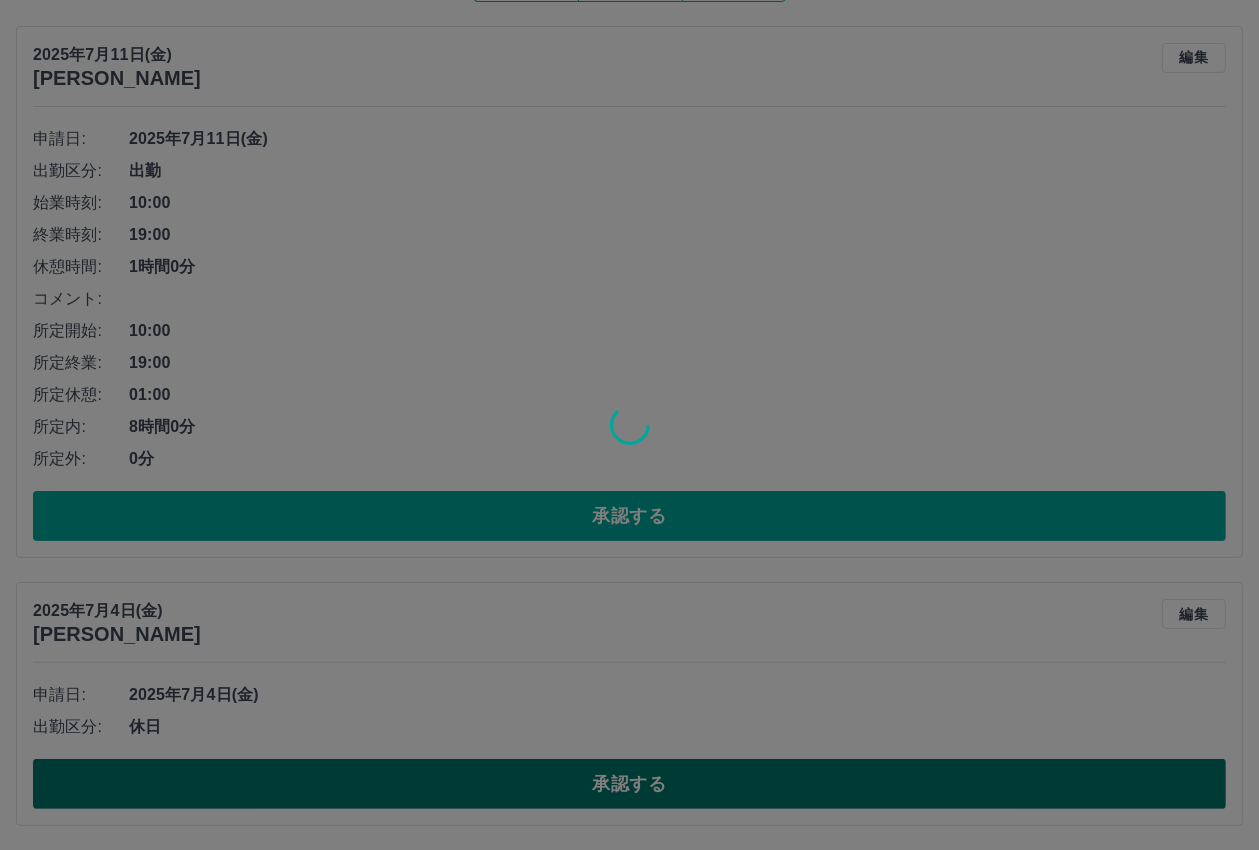 scroll, scrollTop: 0, scrollLeft: 0, axis: both 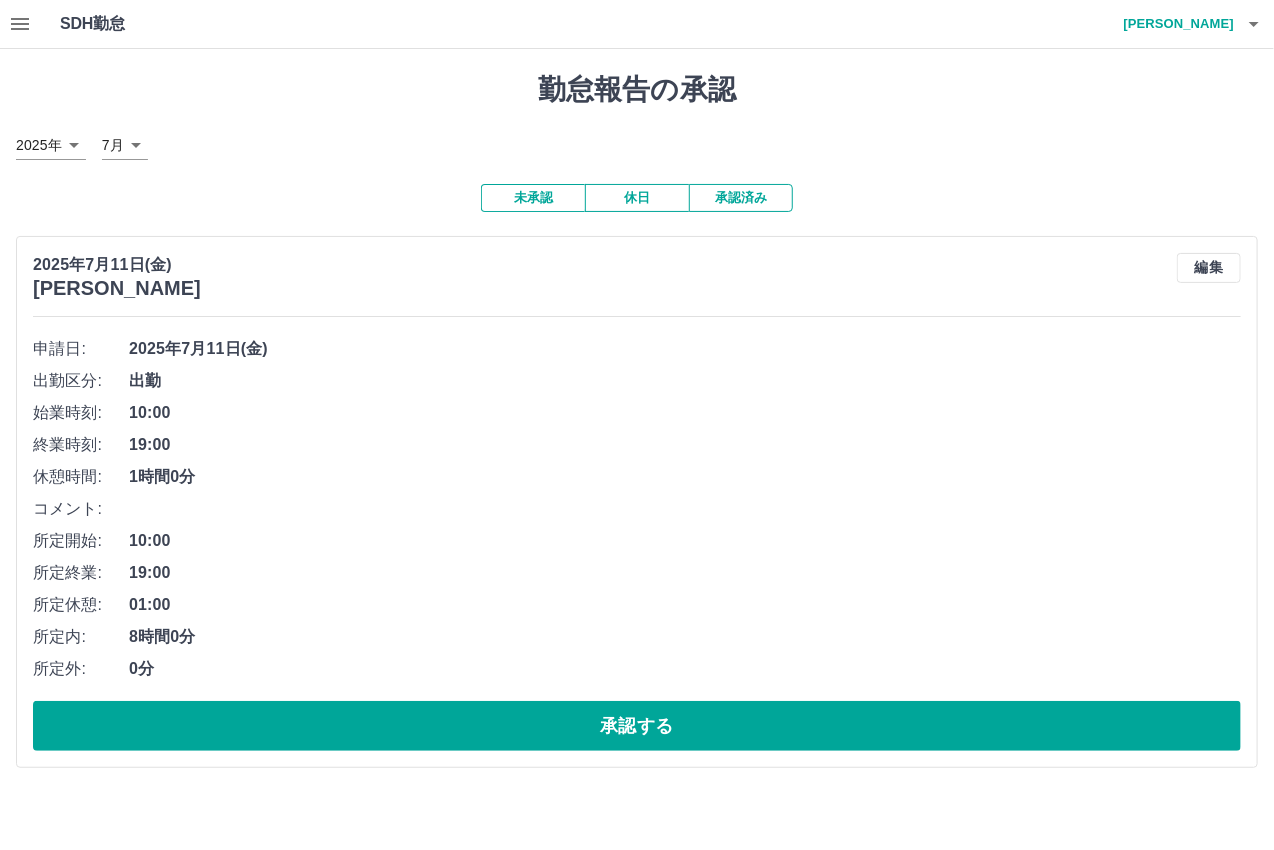 click on "承認済み" at bounding box center [741, 198] 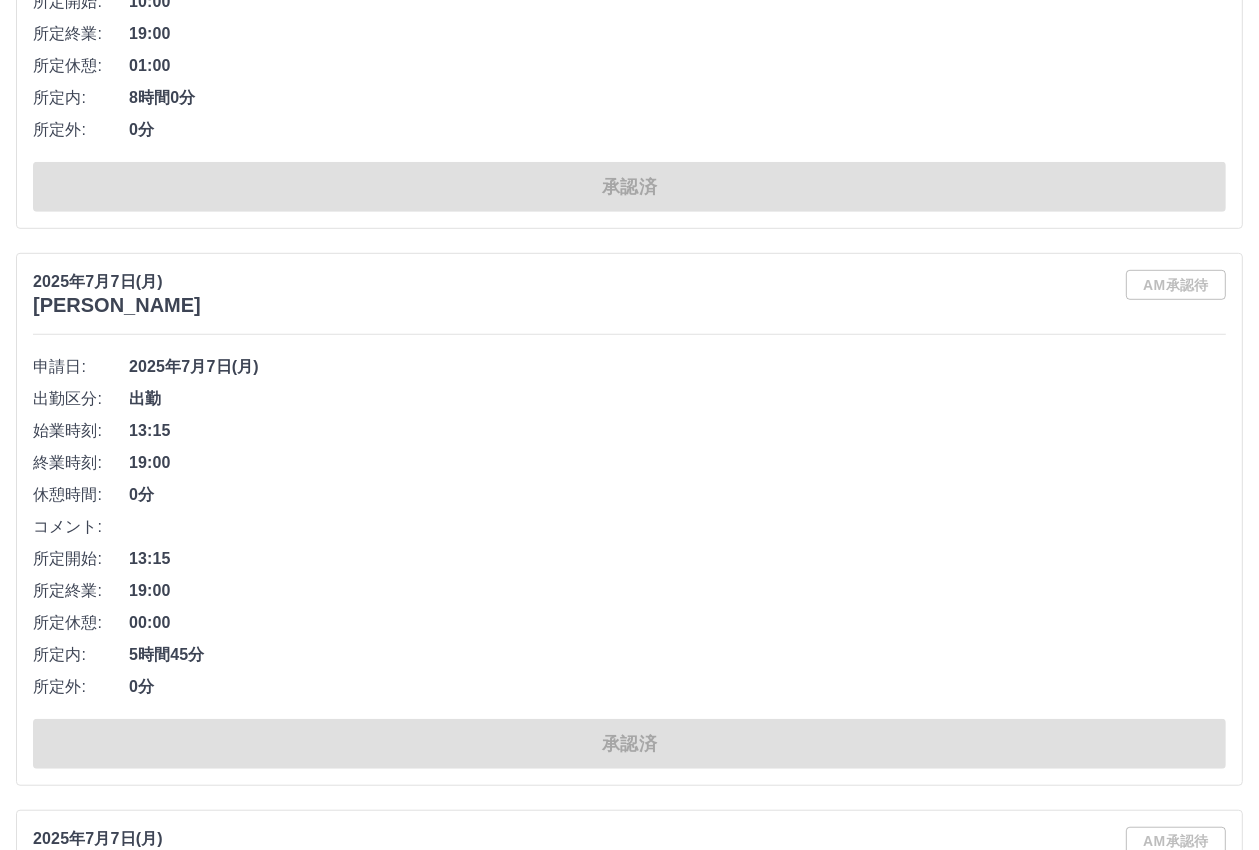scroll, scrollTop: 7200, scrollLeft: 0, axis: vertical 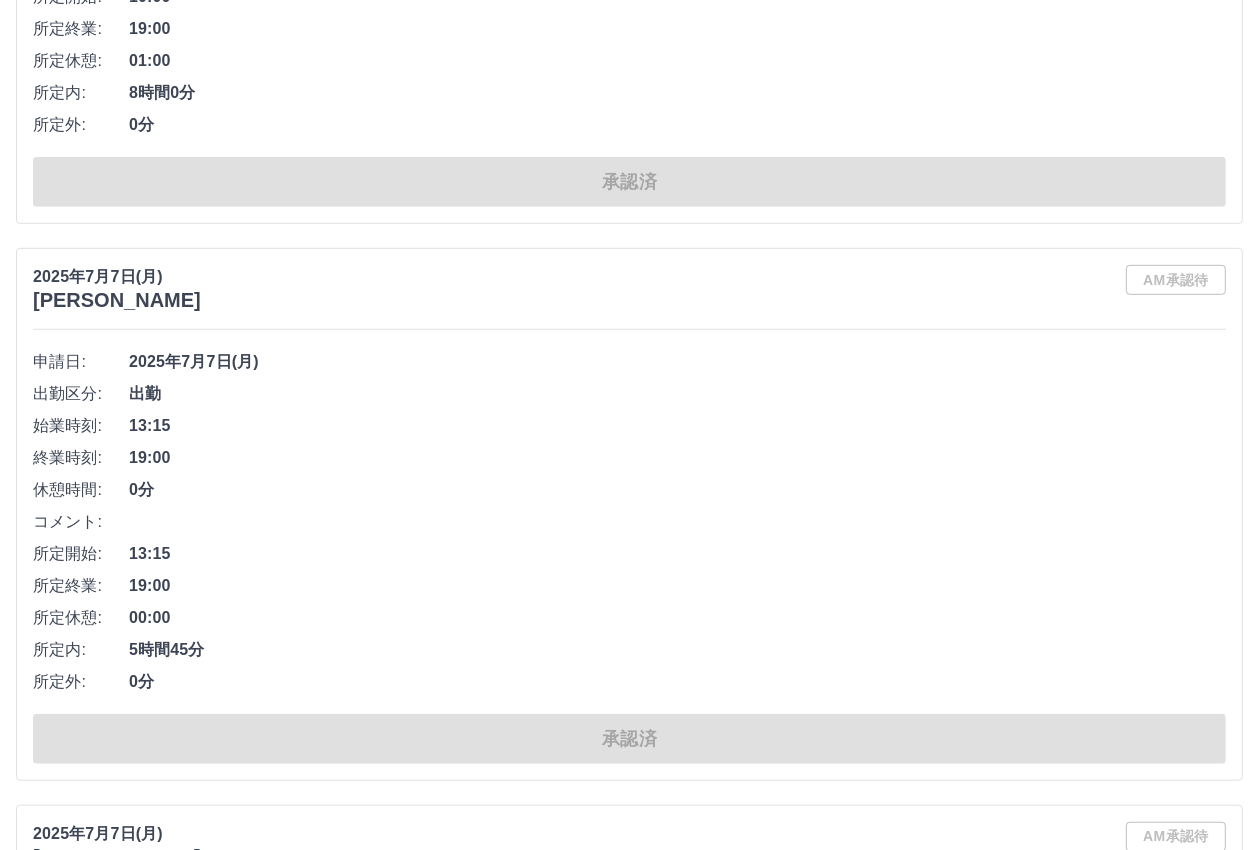 drag, startPoint x: 1250, startPoint y: 0, endPoint x: 755, endPoint y: 67, distance: 499.51376 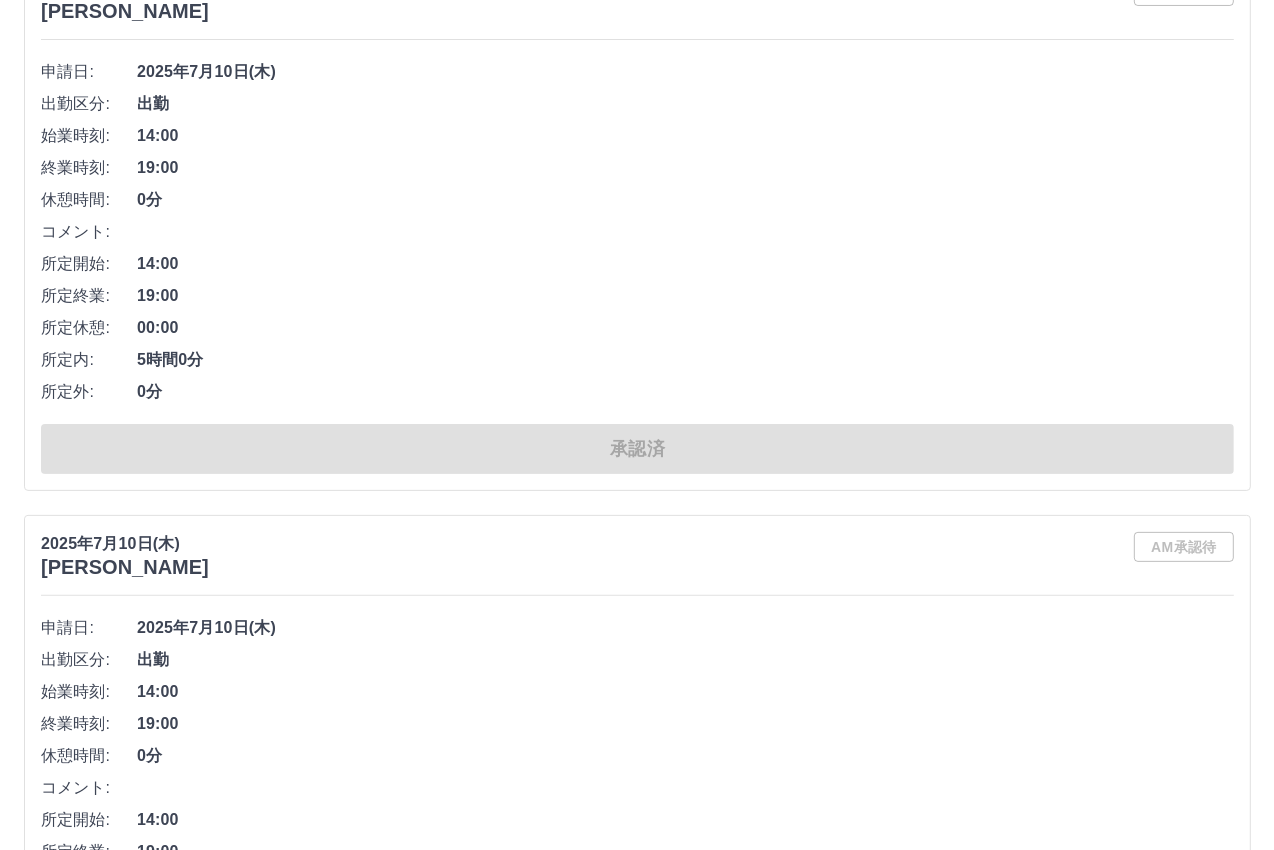scroll, scrollTop: 0, scrollLeft: 0, axis: both 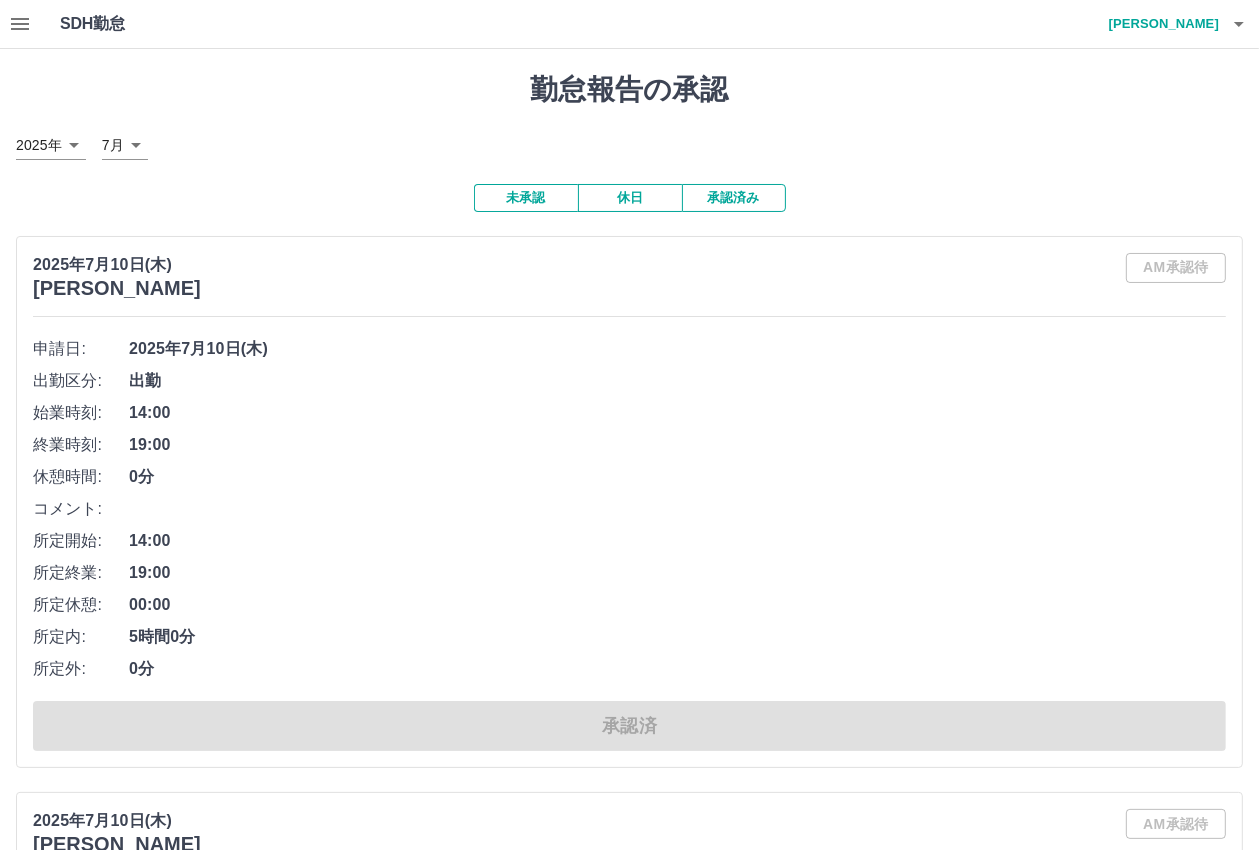 click 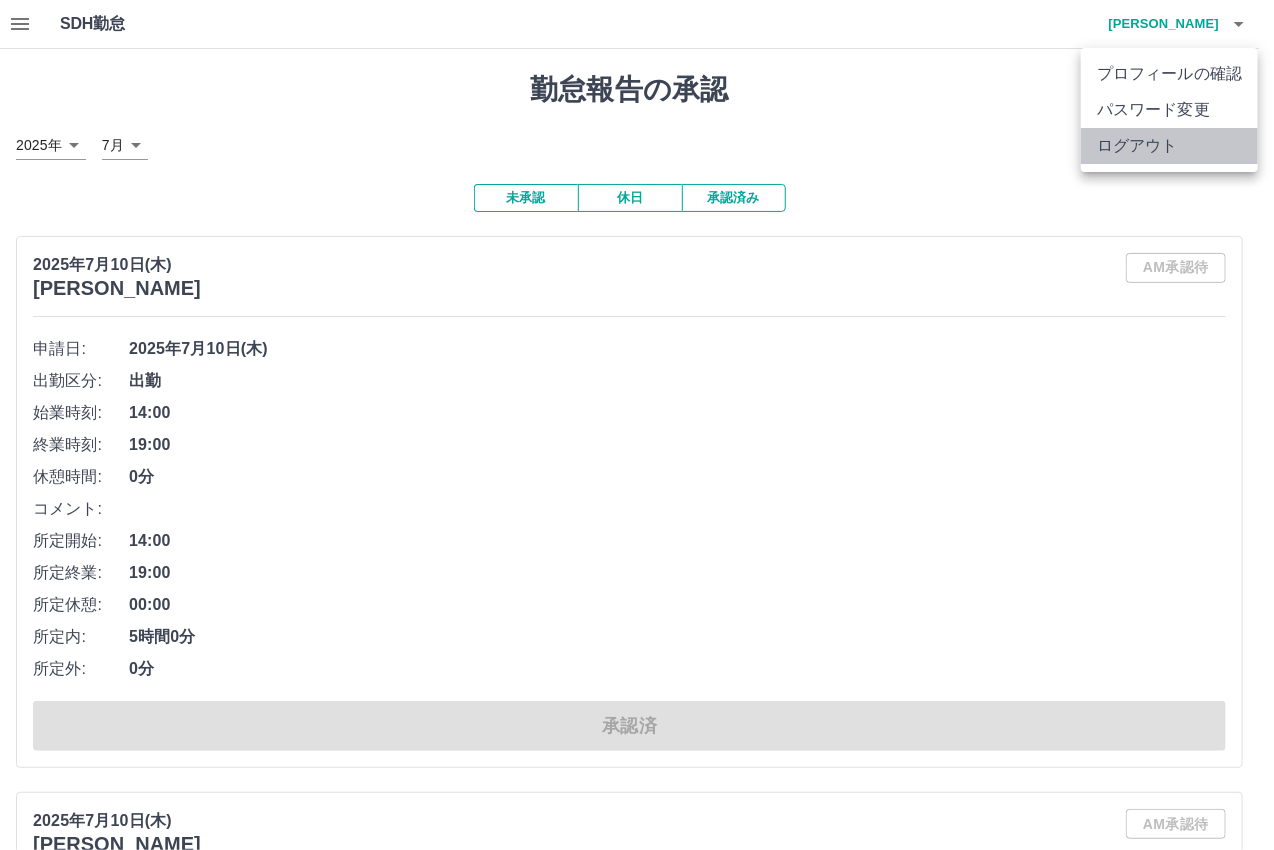 click on "ログアウト" at bounding box center (1169, 146) 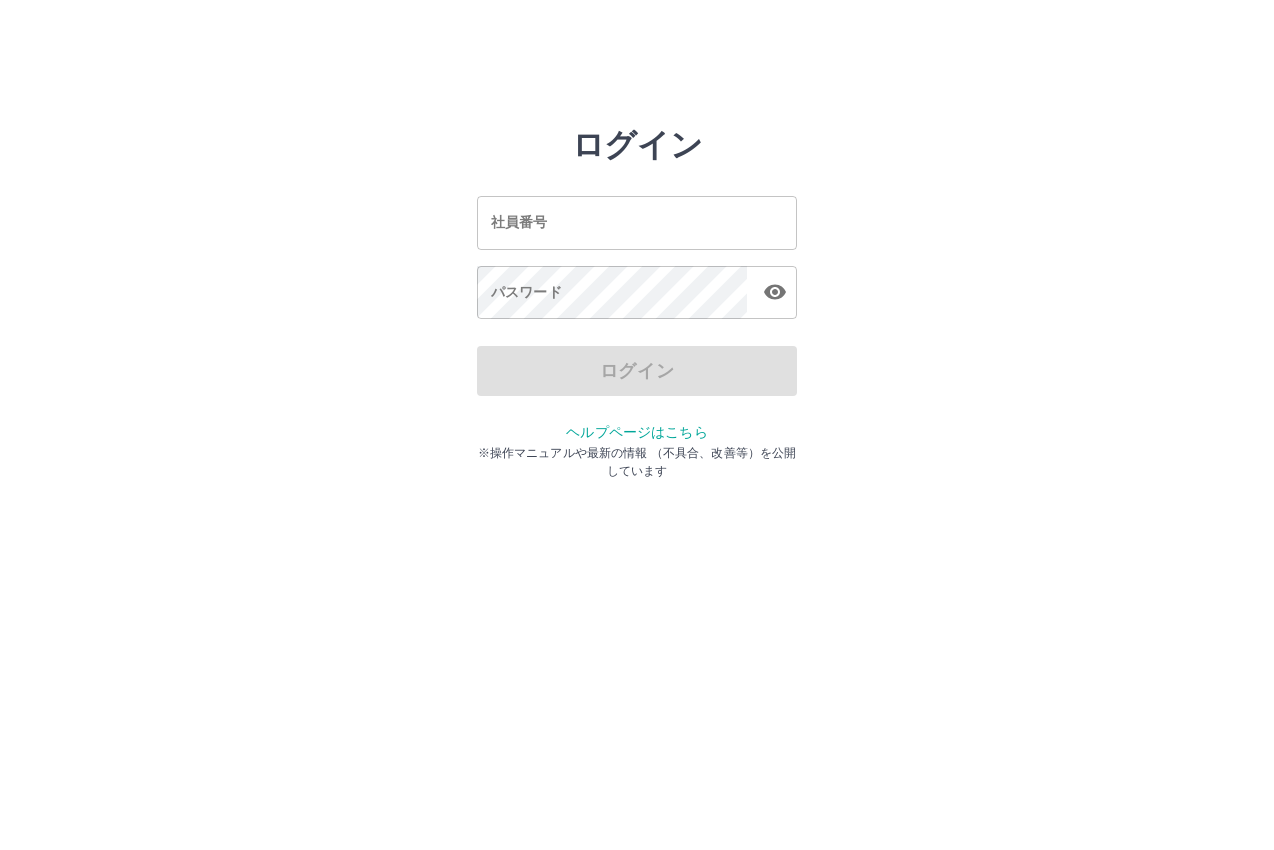 scroll, scrollTop: 0, scrollLeft: 0, axis: both 